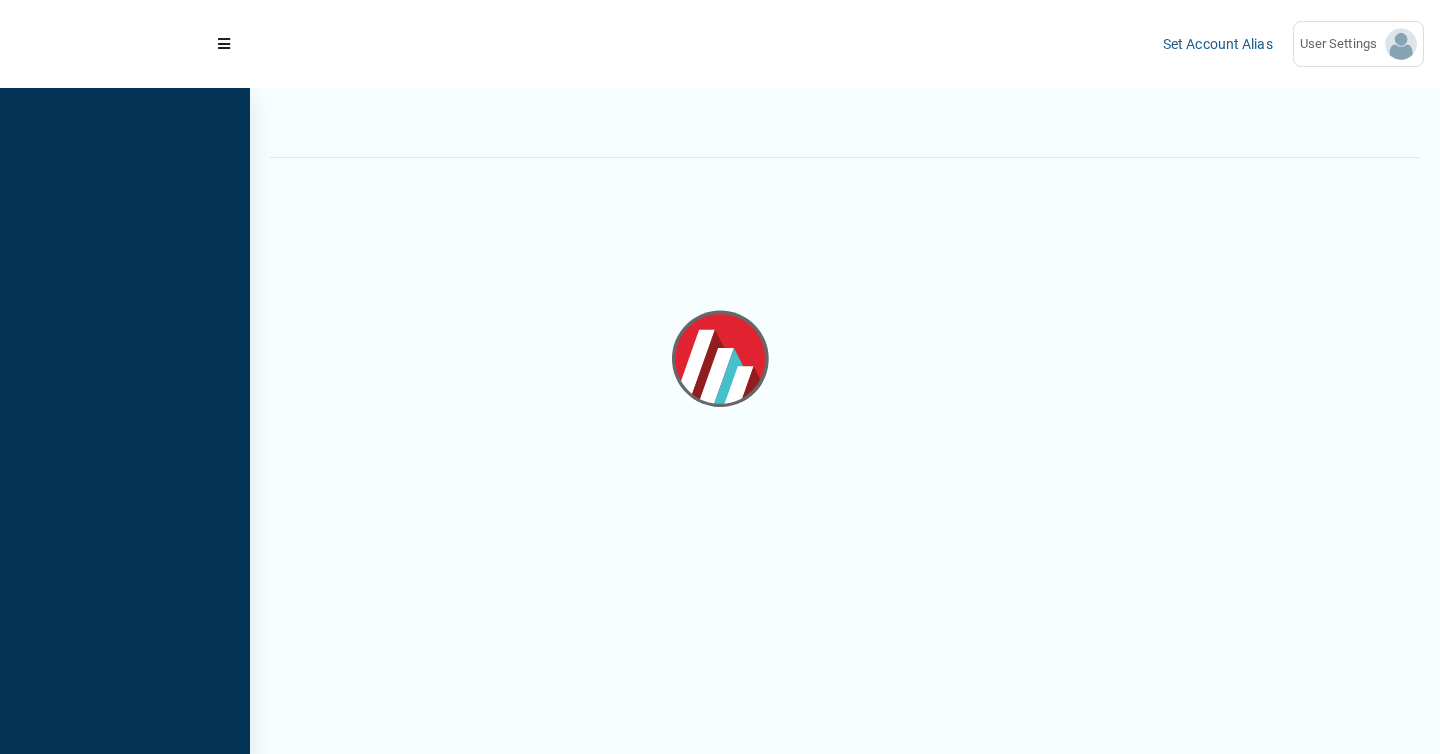 scroll, scrollTop: 0, scrollLeft: 0, axis: both 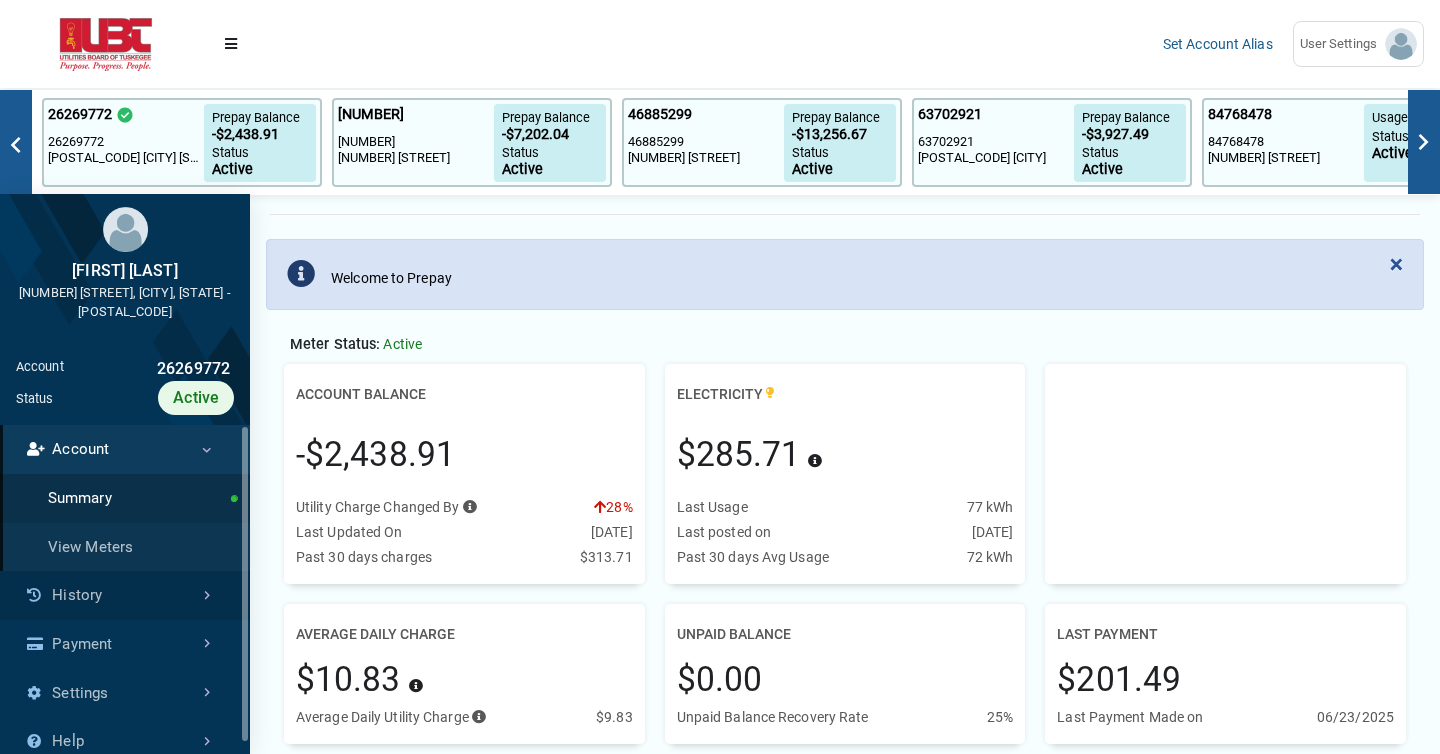 click on "History" at bounding box center [125, 595] 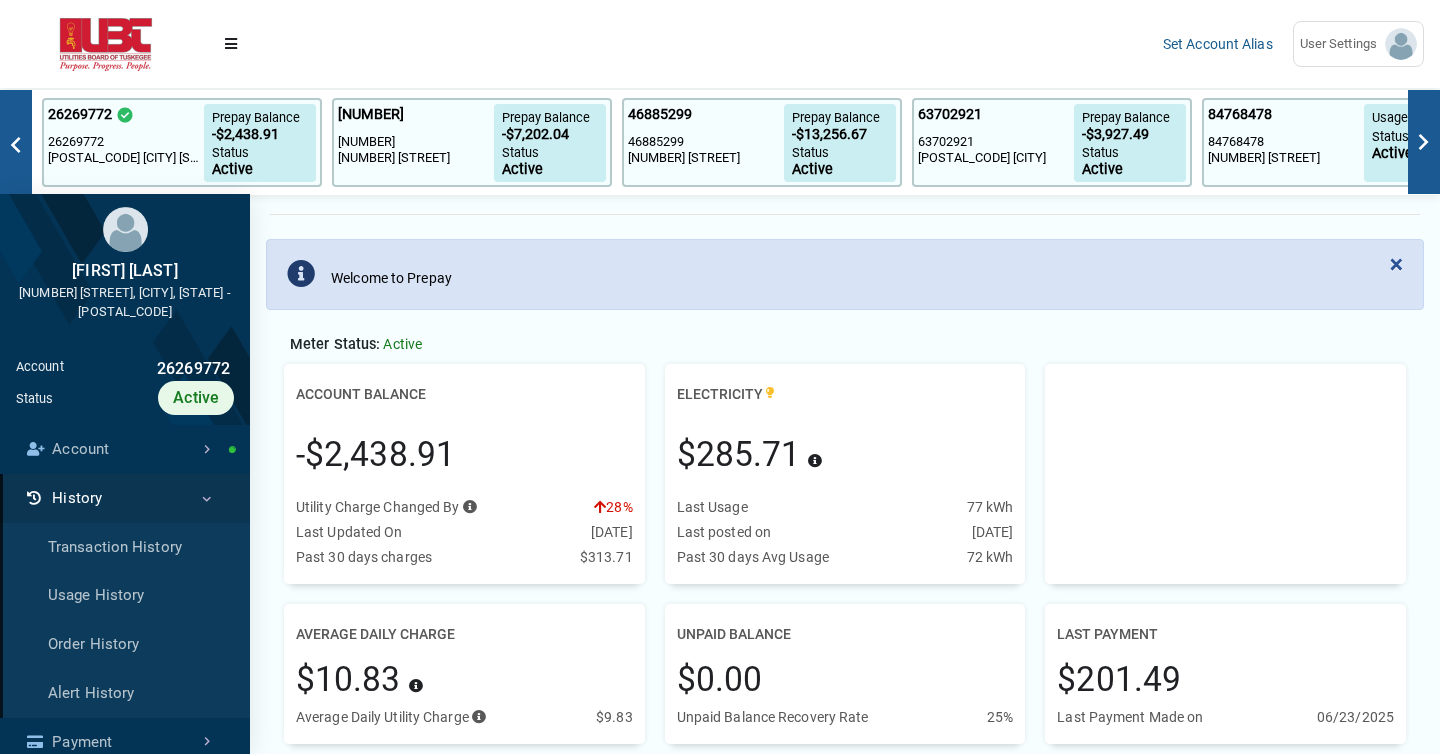 scroll, scrollTop: 5, scrollLeft: 1, axis: both 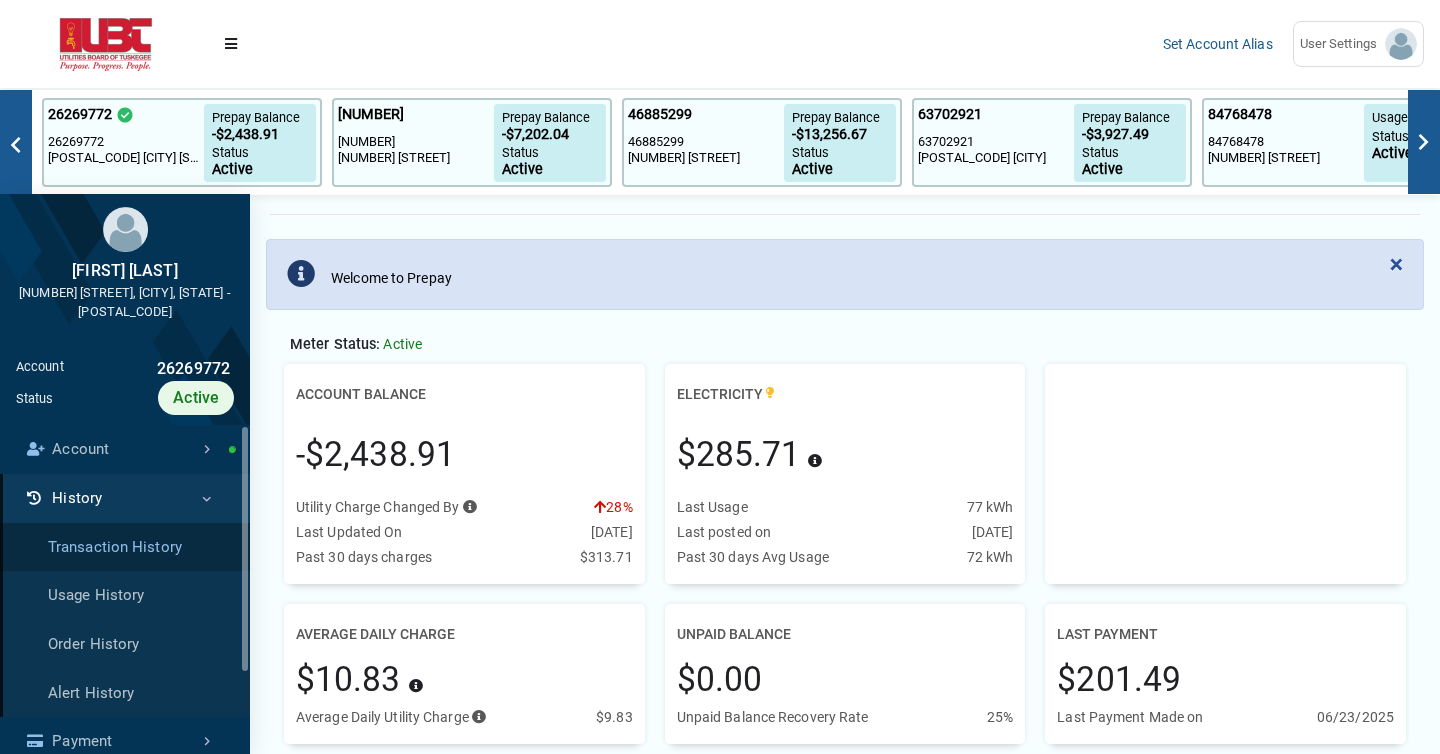 click on "Transaction History" at bounding box center (125, 547) 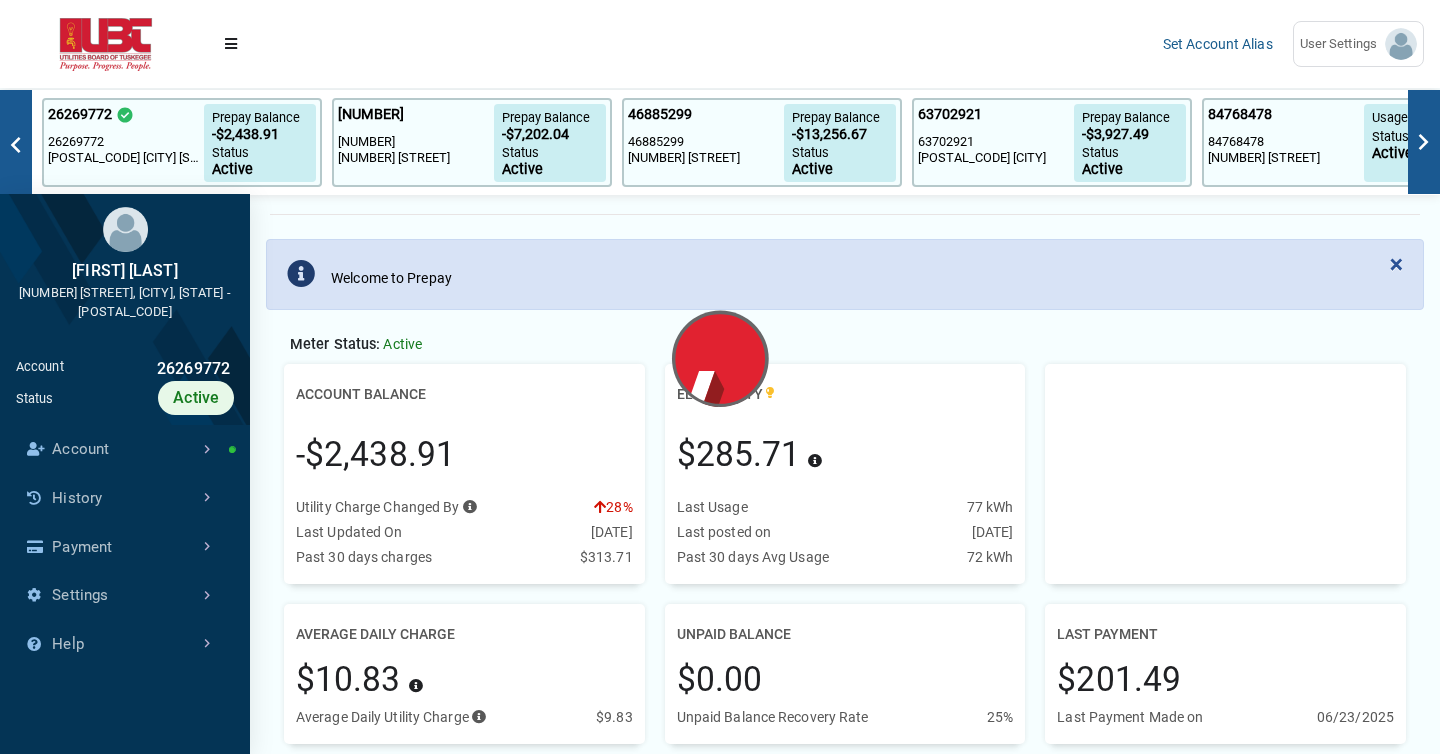 scroll, scrollTop: 9, scrollLeft: 1, axis: both 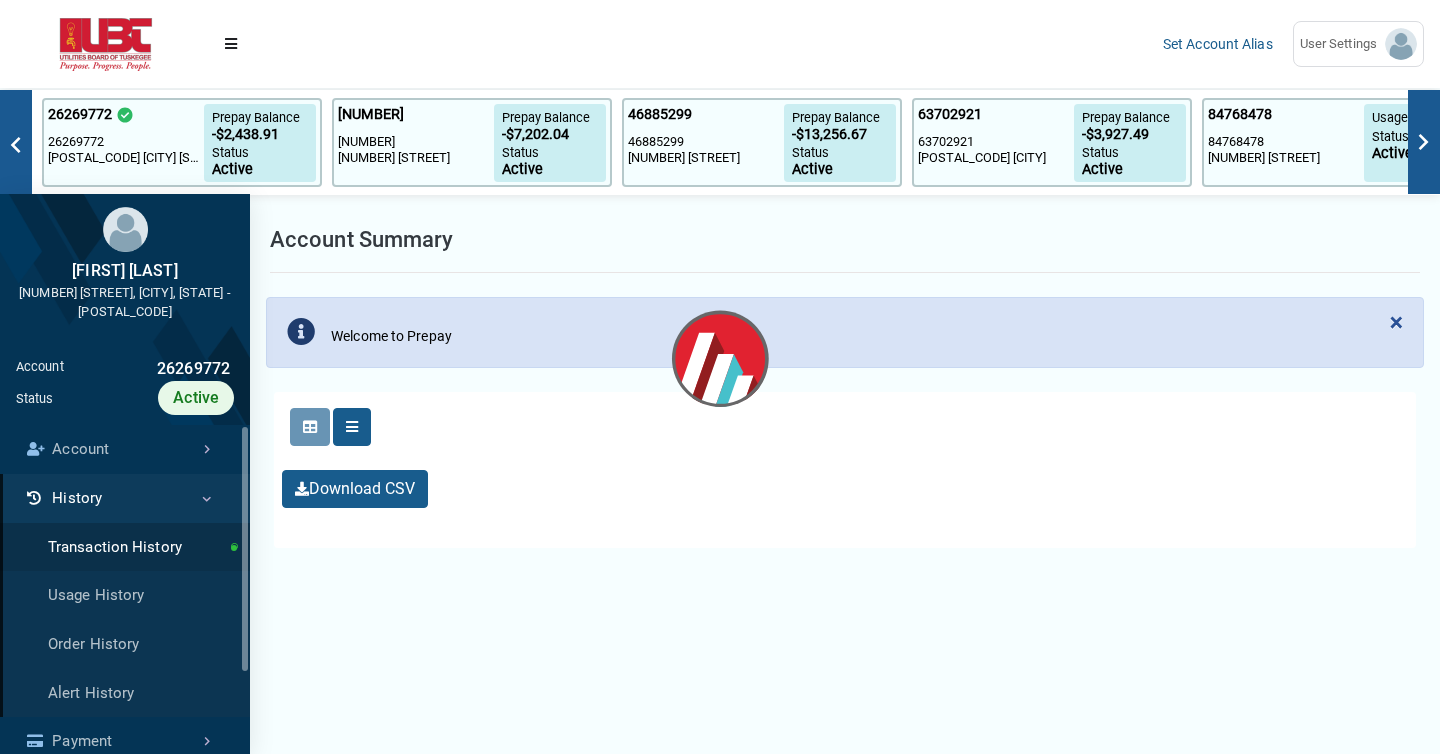 click on "Selected
Selected" at bounding box center (330, 427) 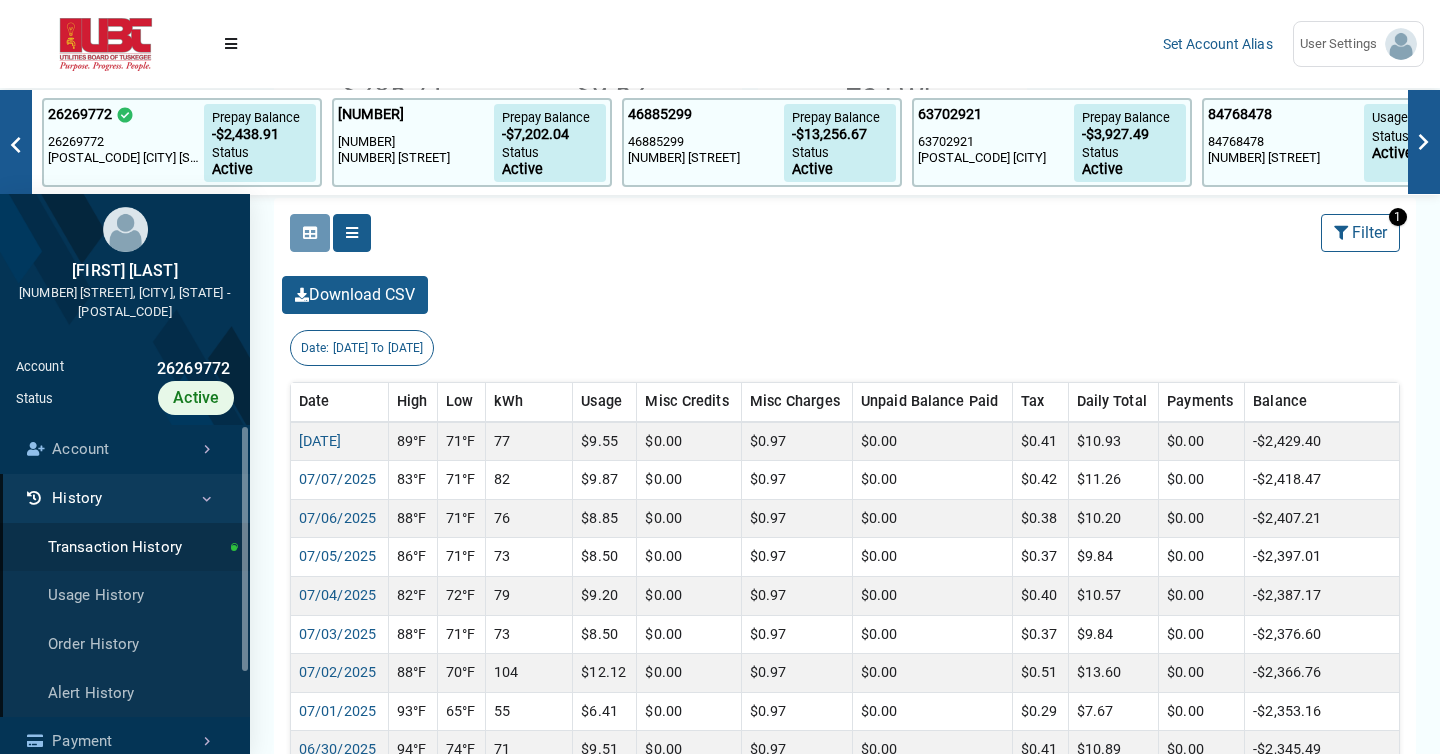 scroll, scrollTop: 467, scrollLeft: 0, axis: vertical 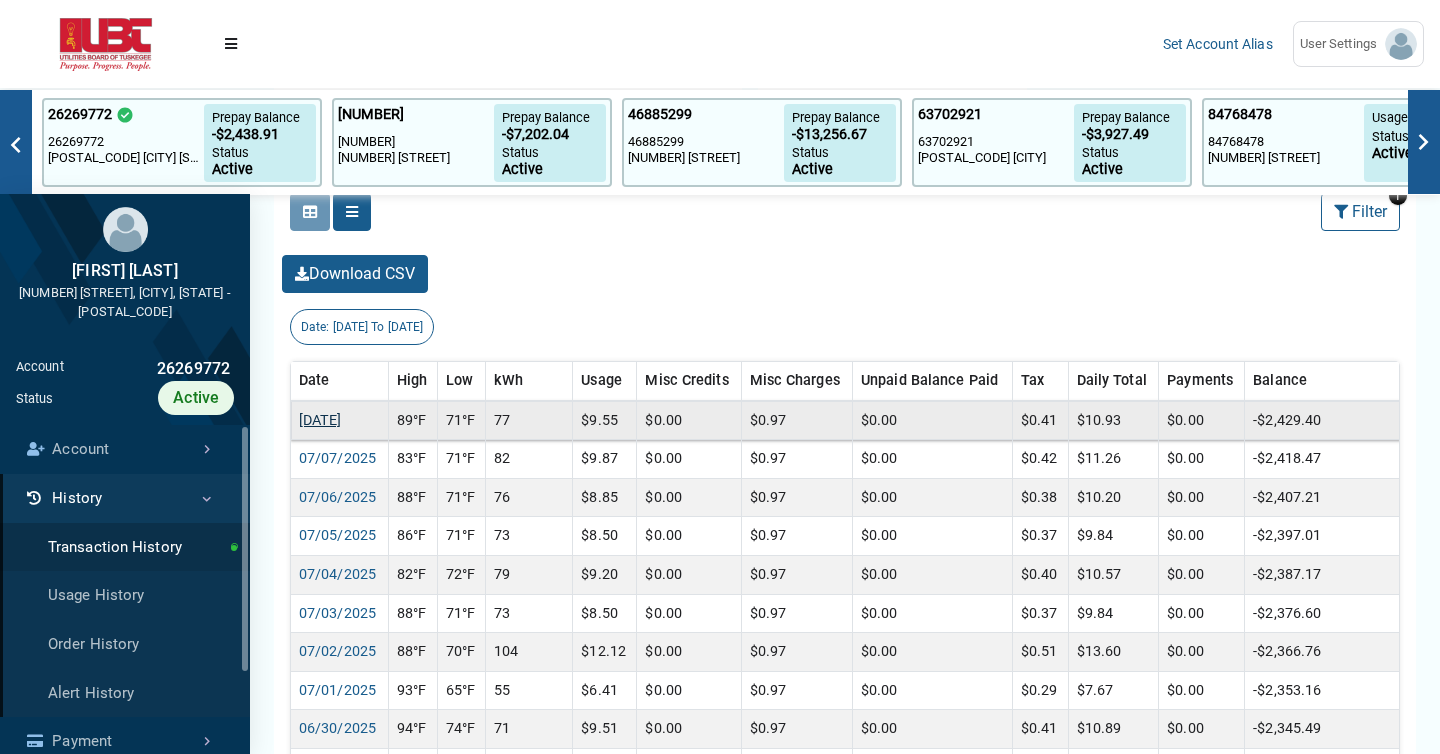click on "[DATE]" at bounding box center (320, 420) 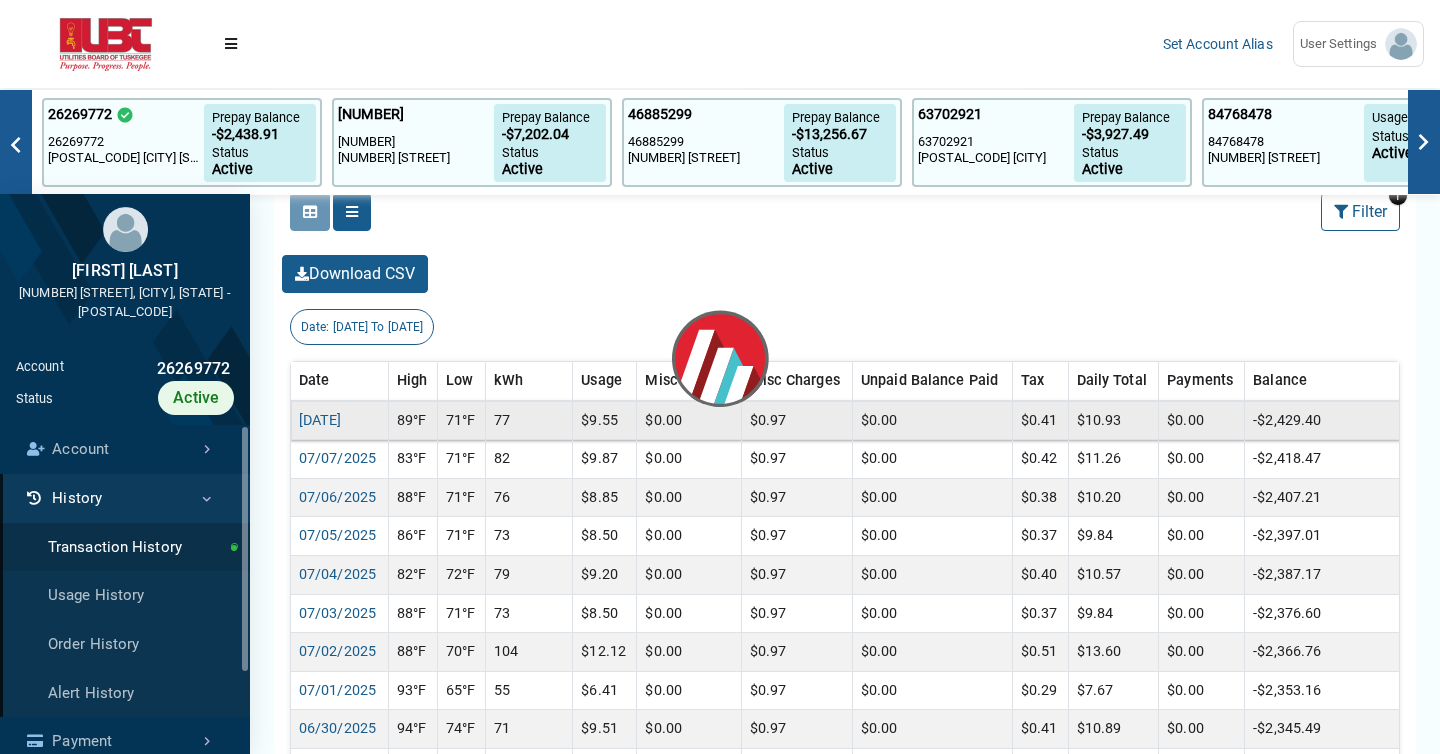 scroll, scrollTop: 0, scrollLeft: 0, axis: both 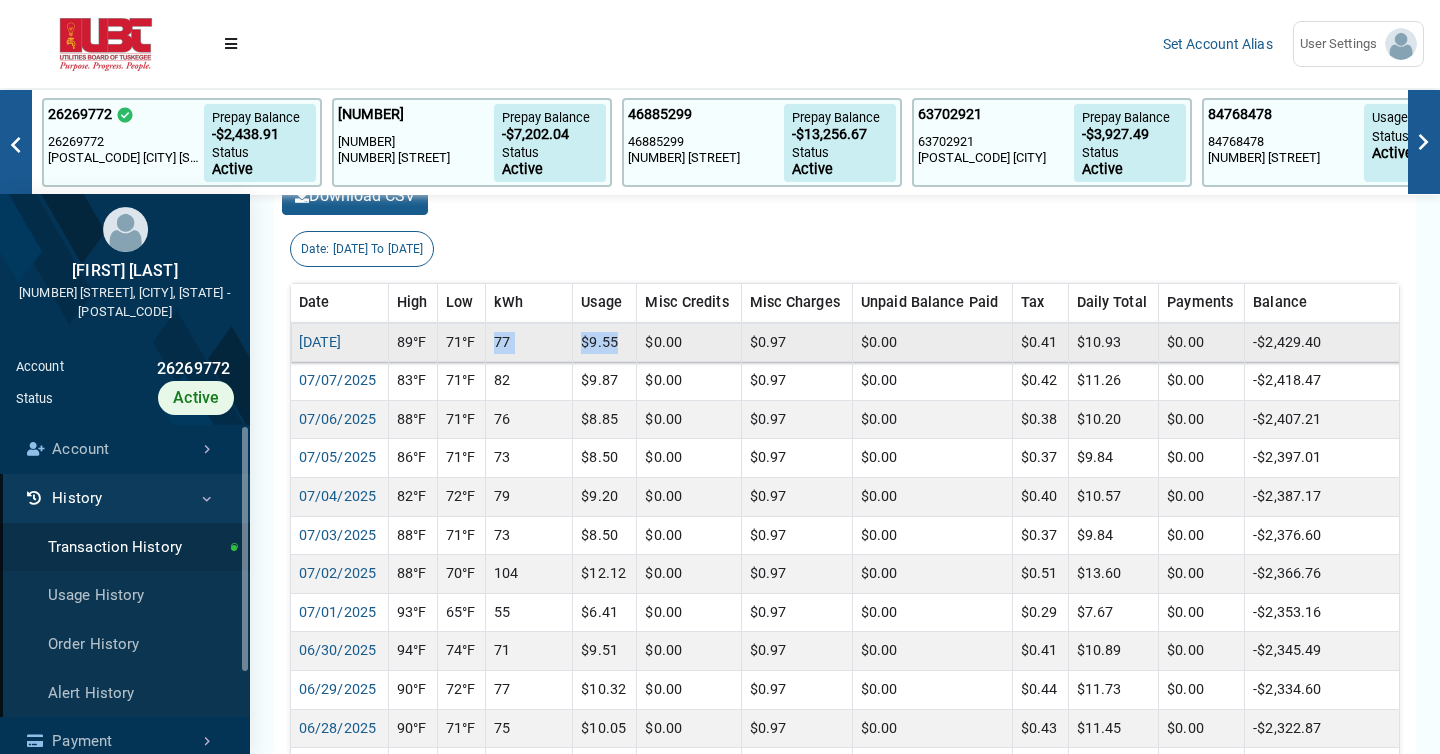 drag, startPoint x: 518, startPoint y: 342, endPoint x: 609, endPoint y: 342, distance: 91 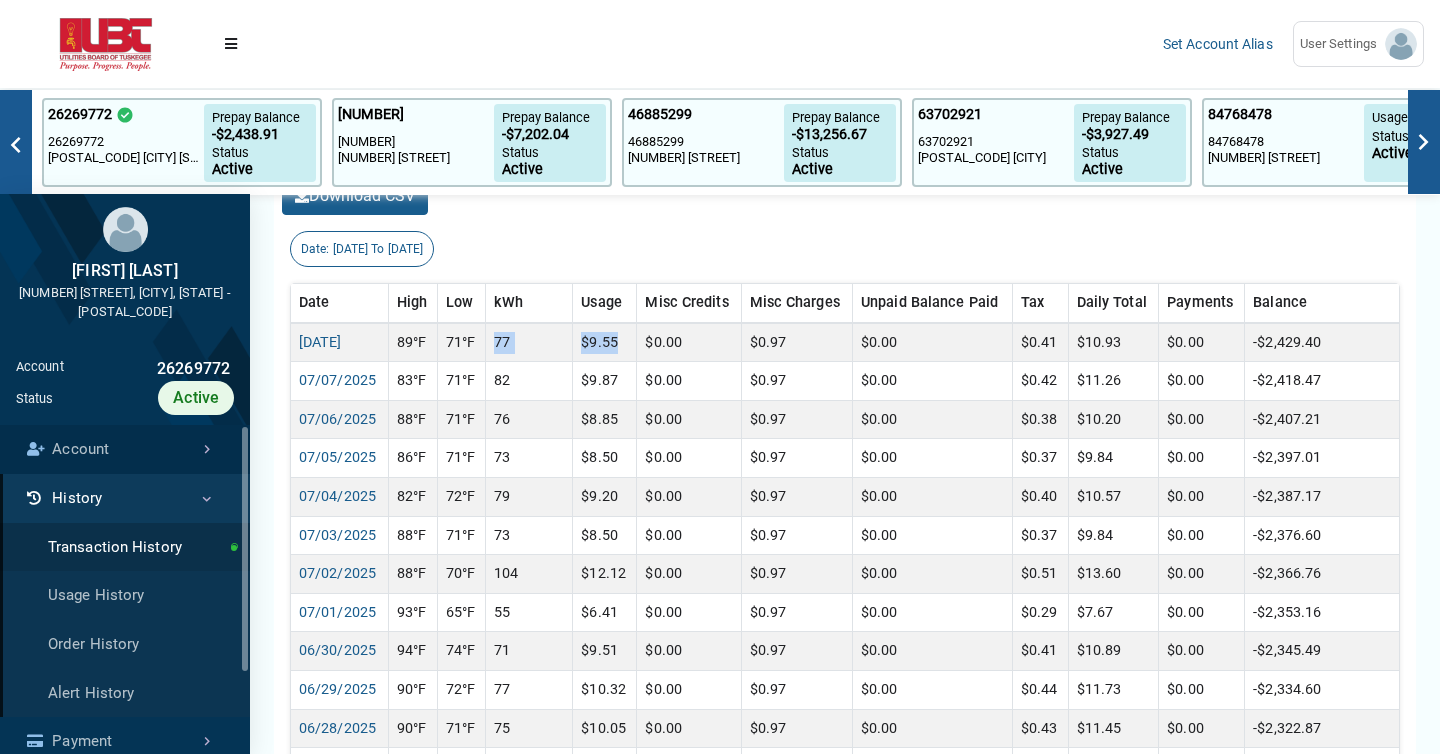 click on "Account" at bounding box center (125, 449) 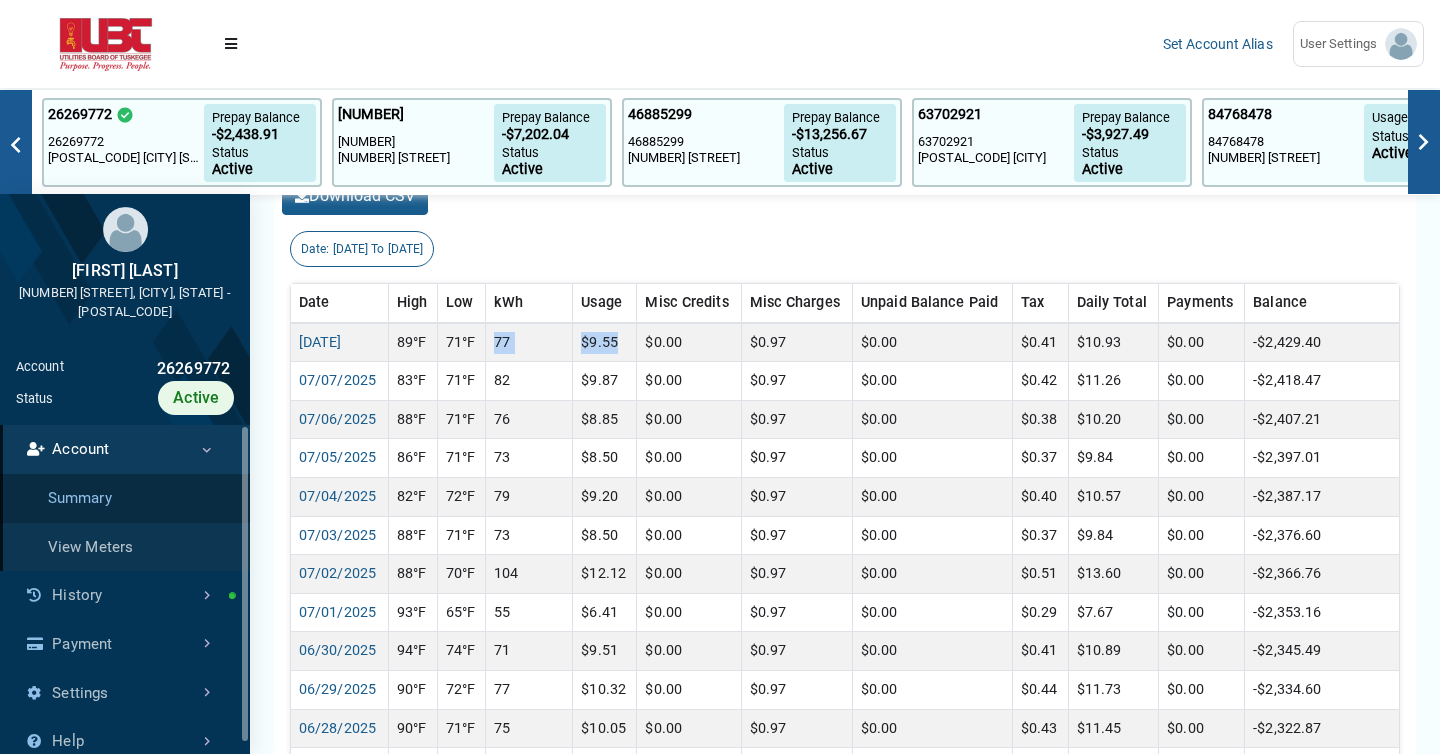 click on "Summary" at bounding box center (125, 498) 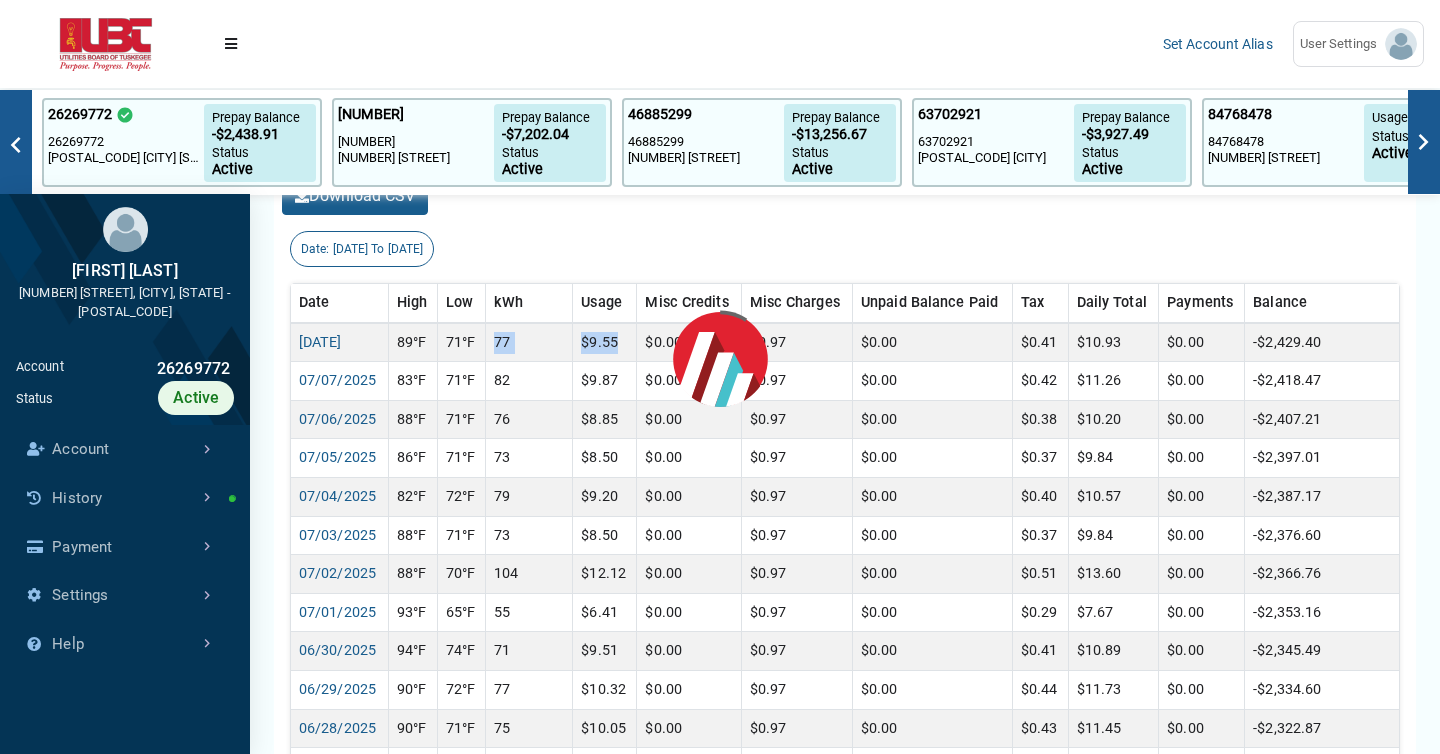 scroll, scrollTop: 9, scrollLeft: 1, axis: both 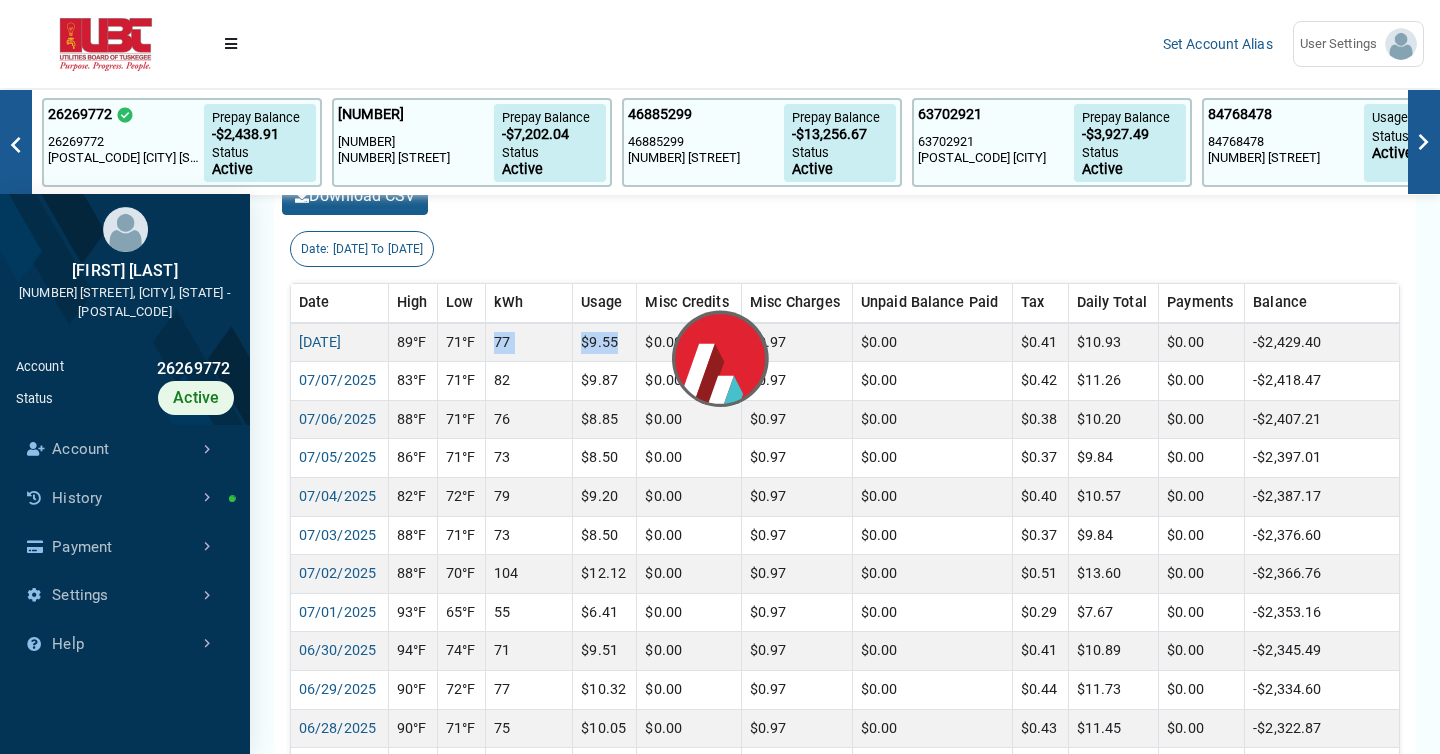 click at bounding box center (720, 377) 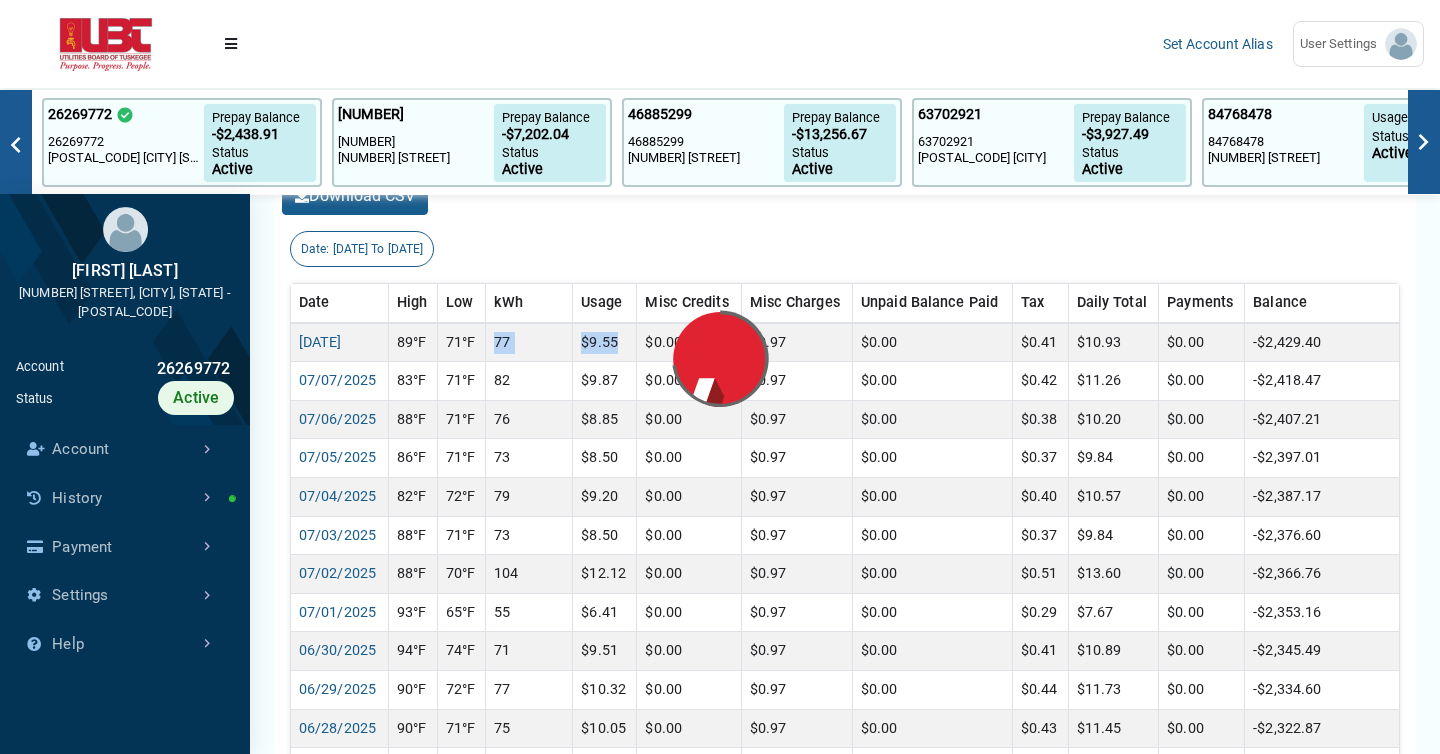 click at bounding box center [720, 377] 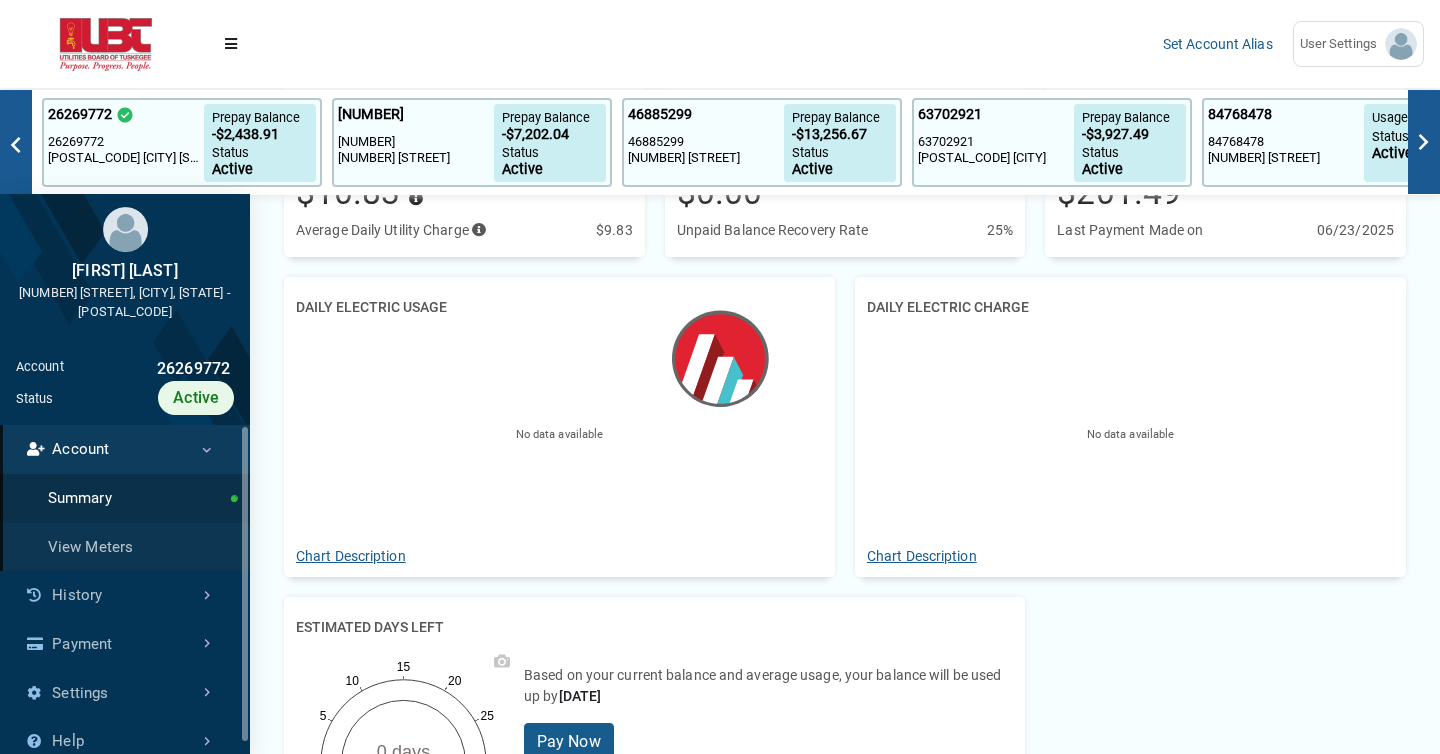 scroll, scrollTop: 0, scrollLeft: 0, axis: both 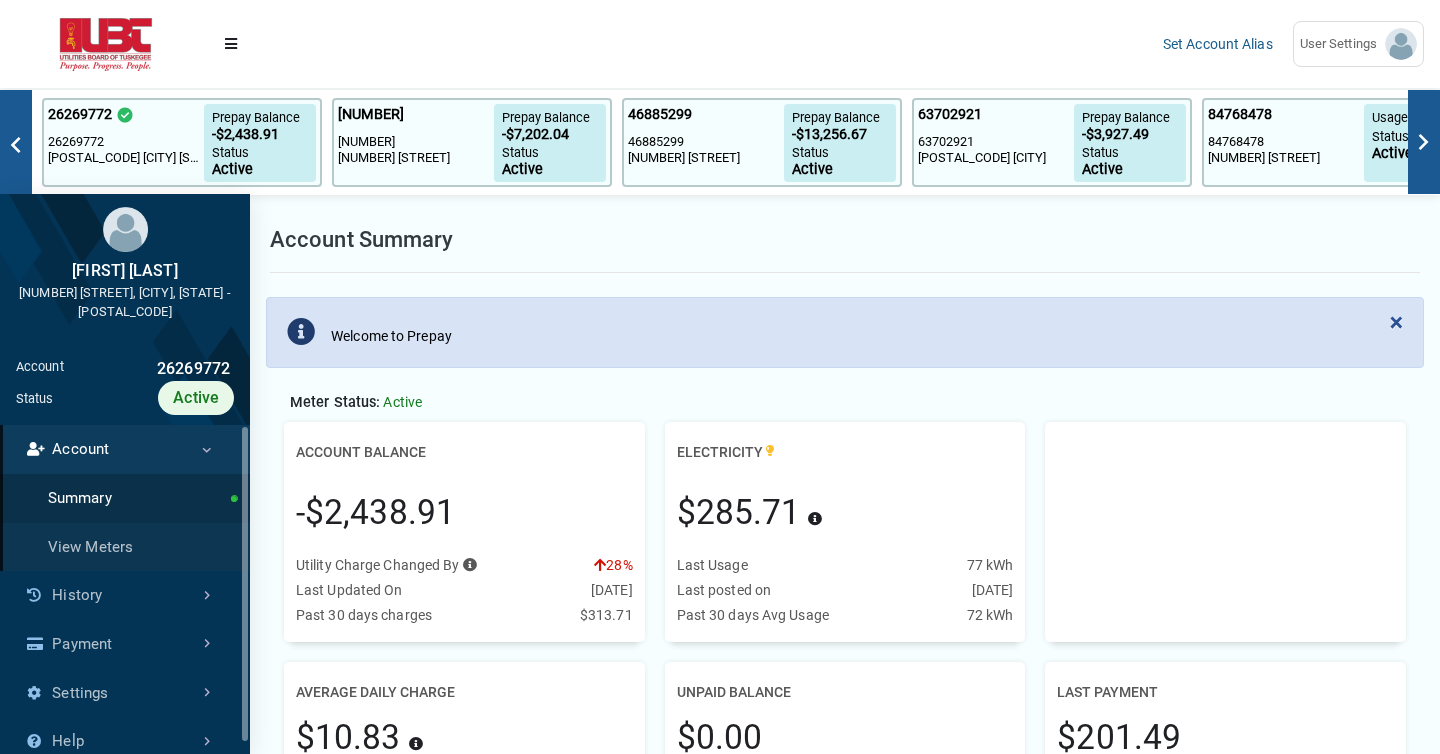 drag, startPoint x: 292, startPoint y: 513, endPoint x: 451, endPoint y: 504, distance: 159.25452 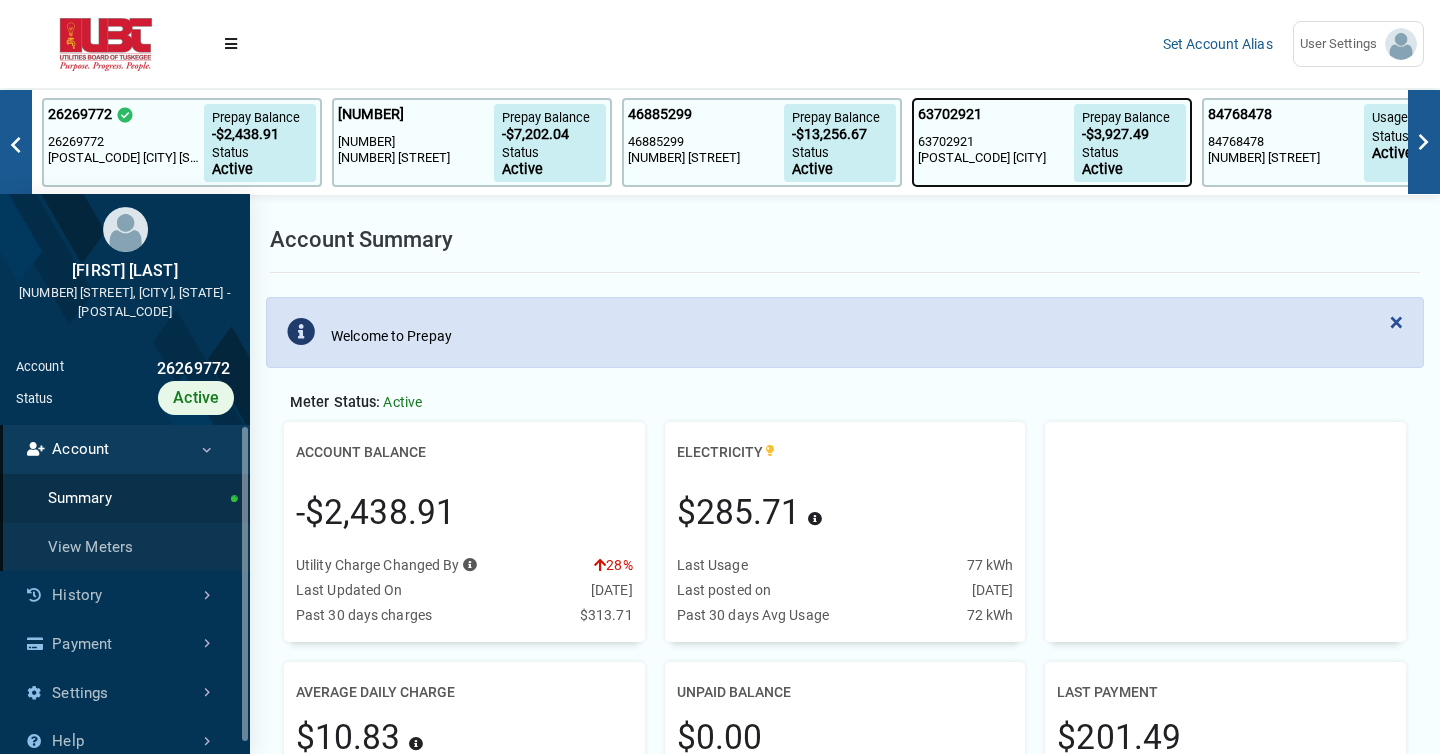 click on "63702921" at bounding box center (996, 142) 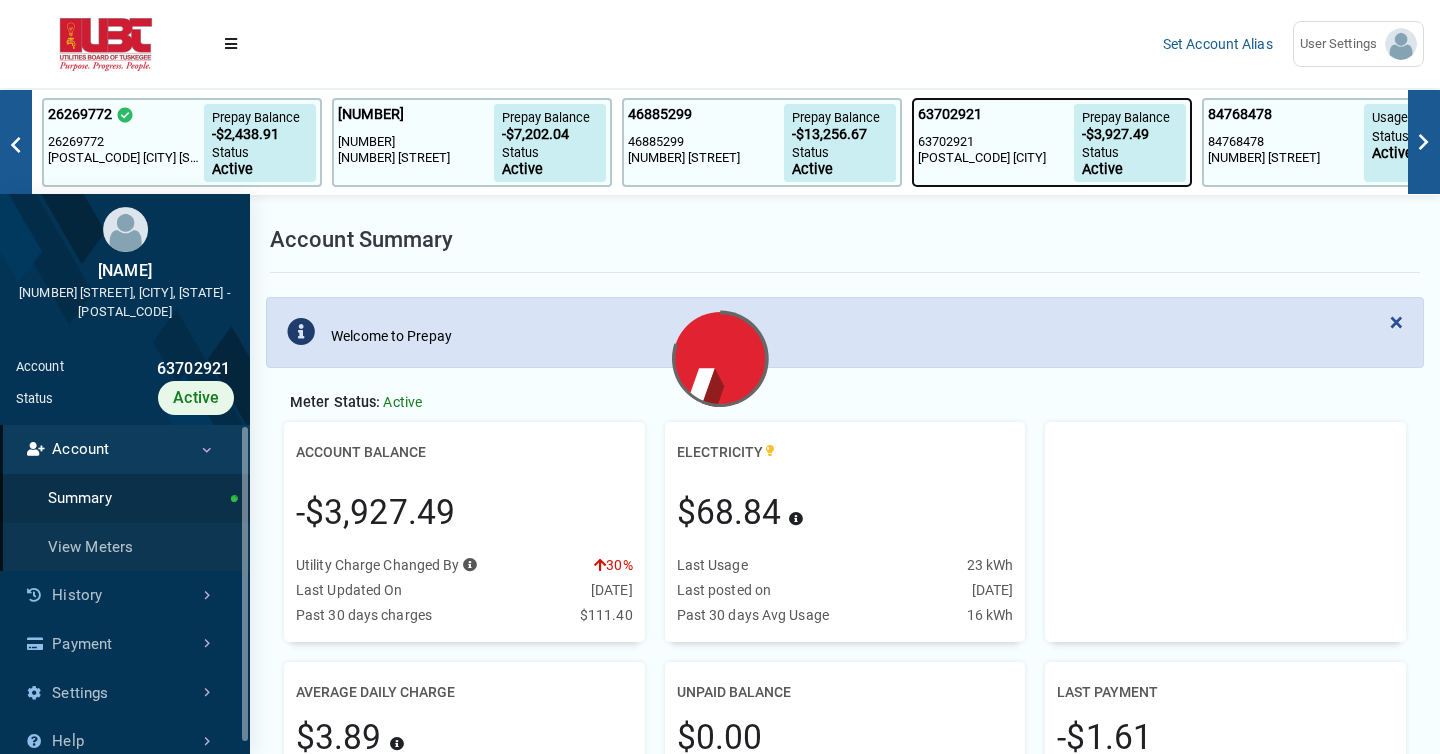 scroll, scrollTop: 9, scrollLeft: 1, axis: both 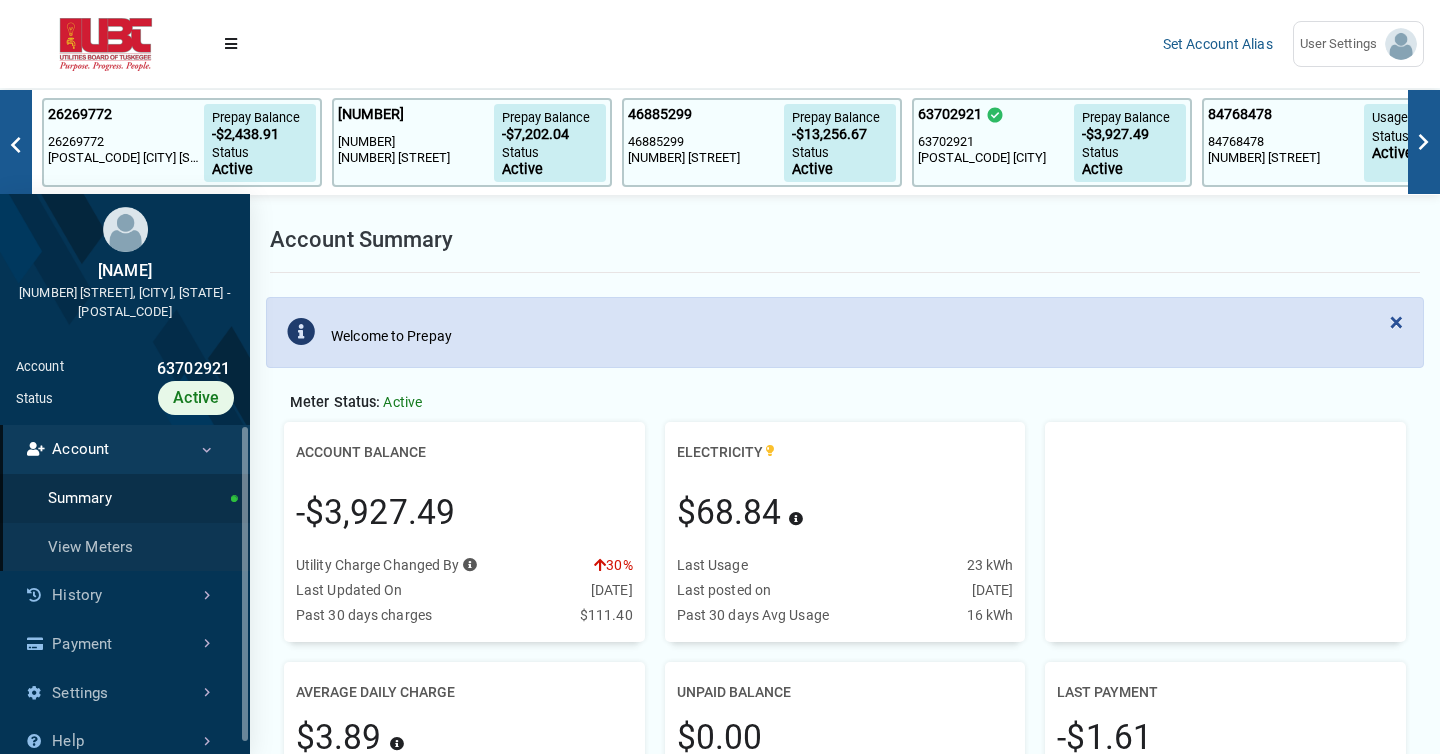 drag, startPoint x: 295, startPoint y: 513, endPoint x: 485, endPoint y: 518, distance: 190.06578 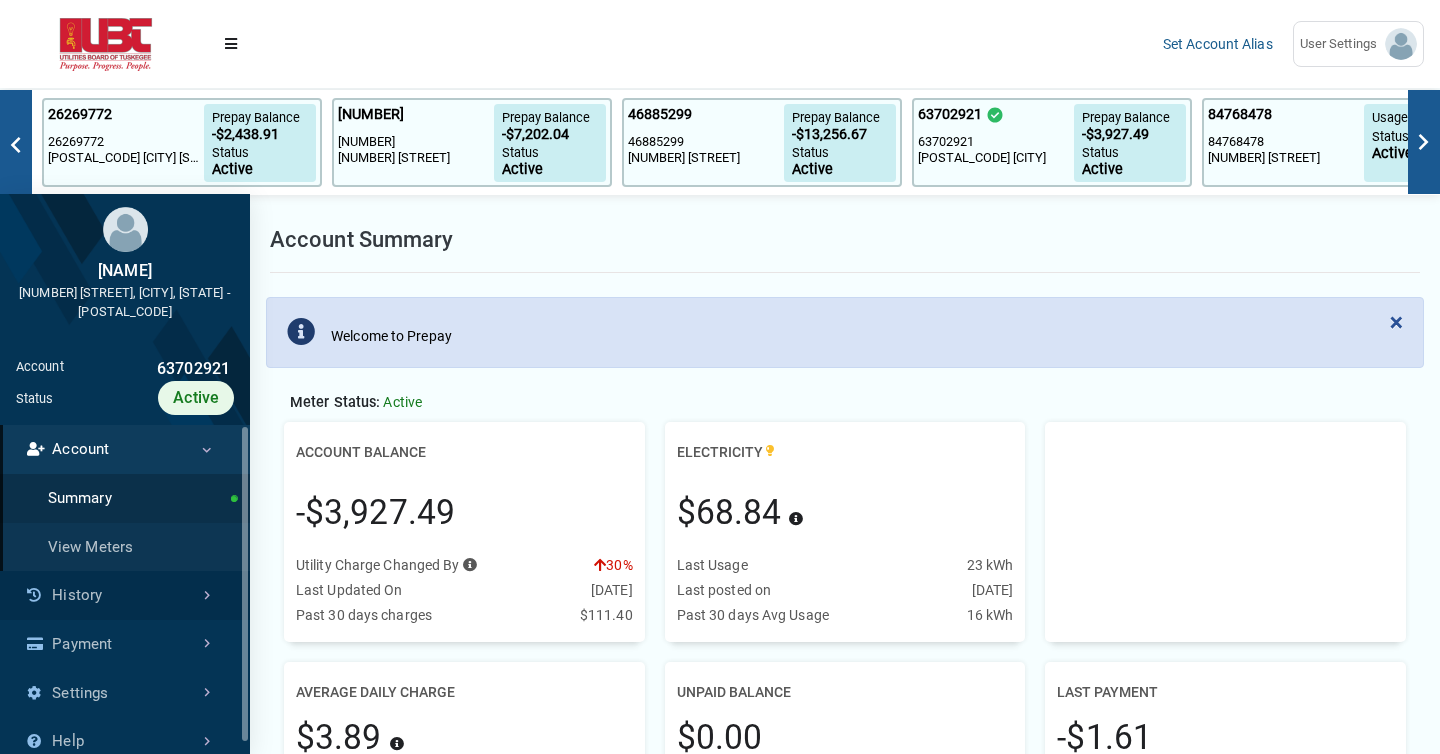 click on "History" at bounding box center (125, 595) 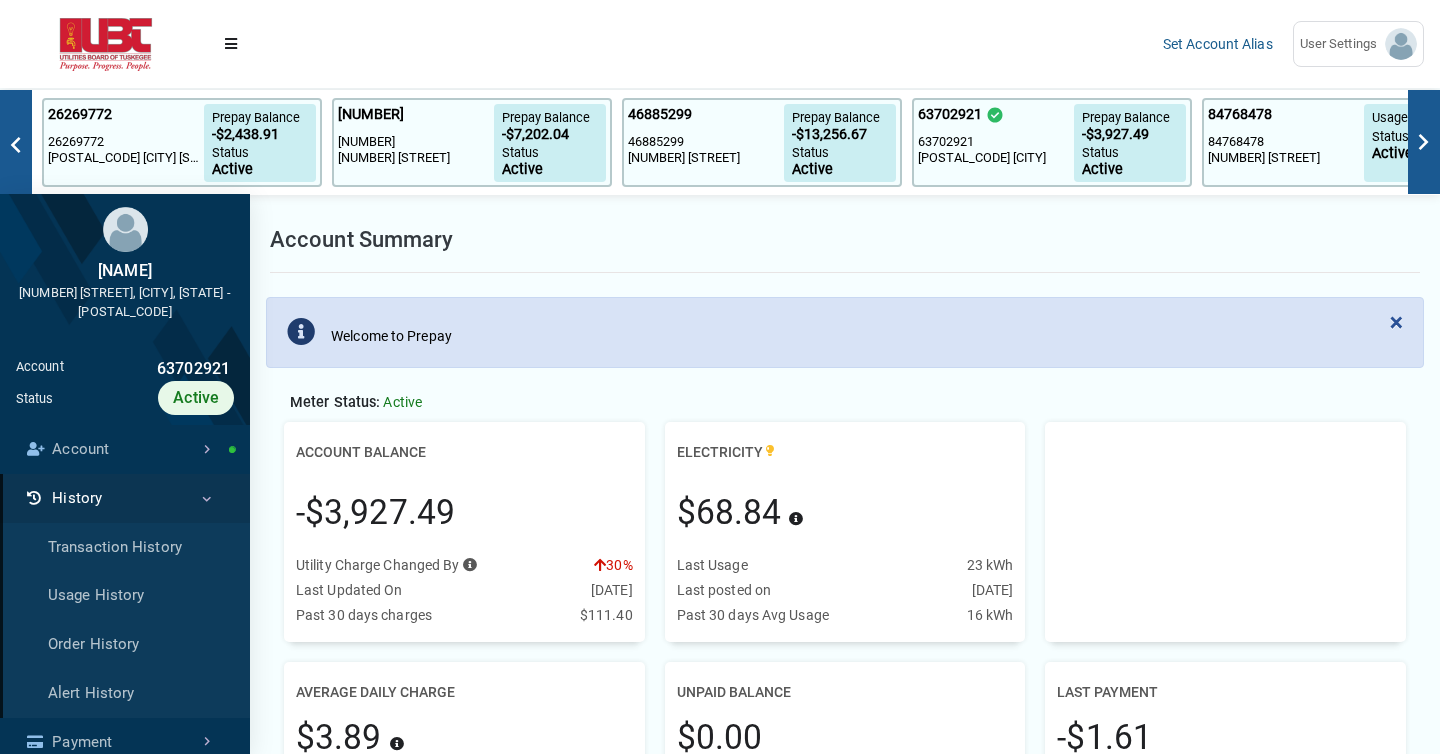 scroll, scrollTop: 5, scrollLeft: 1, axis: both 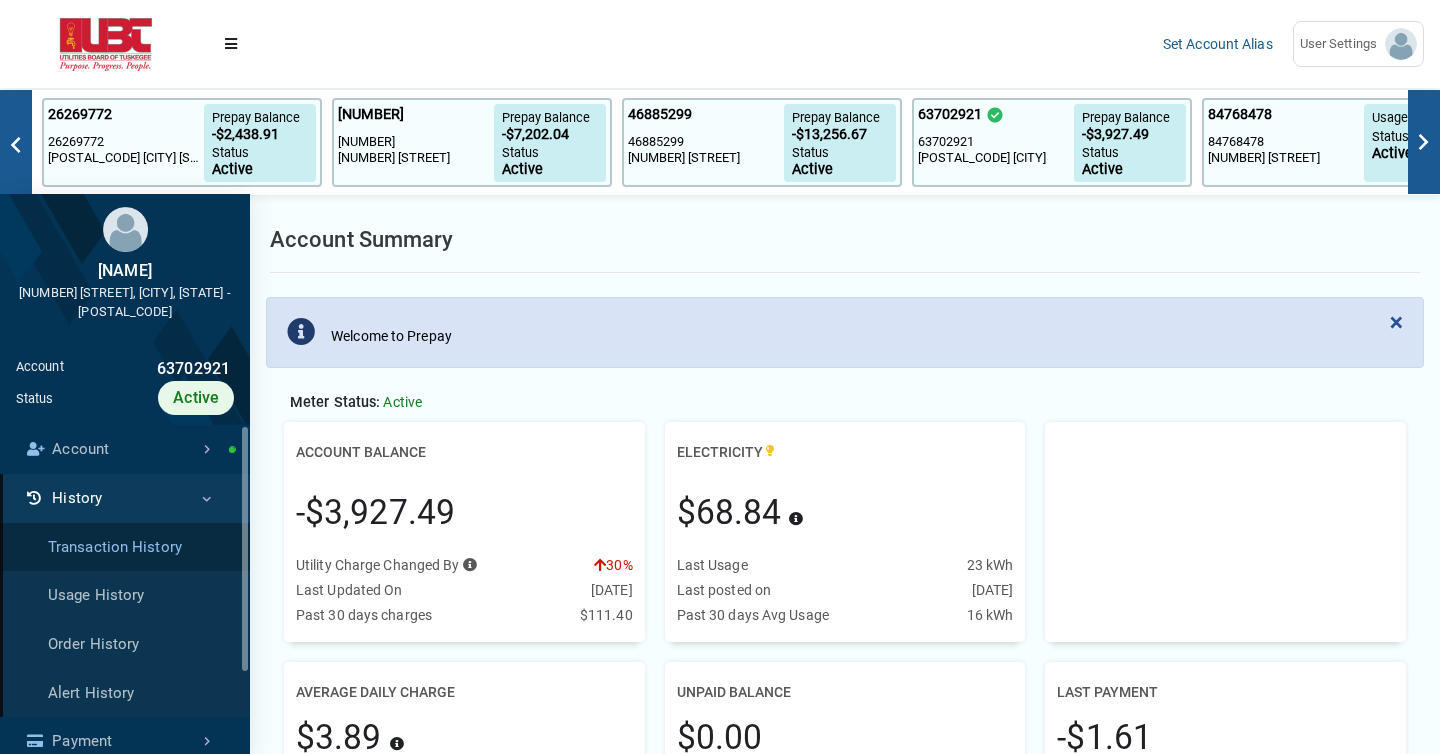 click on "Transaction History" at bounding box center (125, 547) 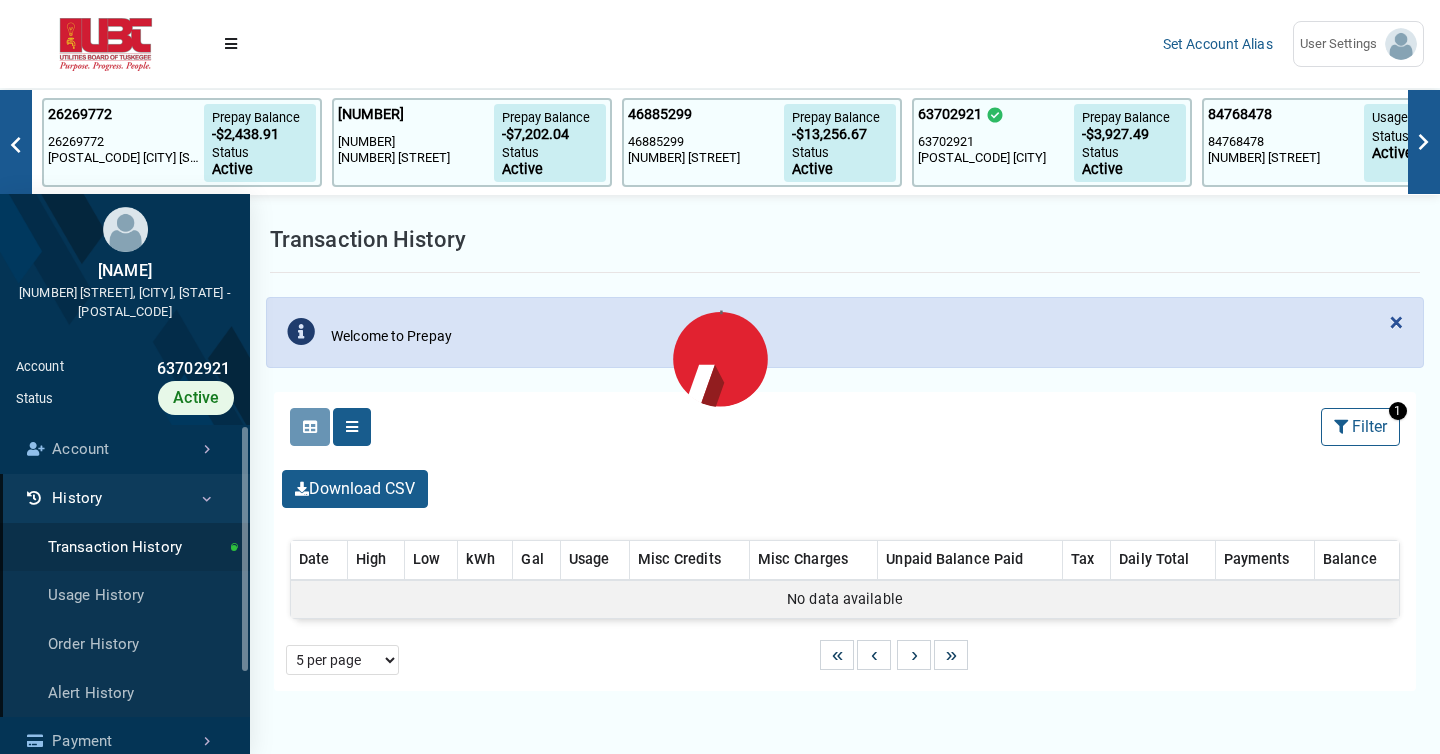 scroll, scrollTop: 9, scrollLeft: 1, axis: both 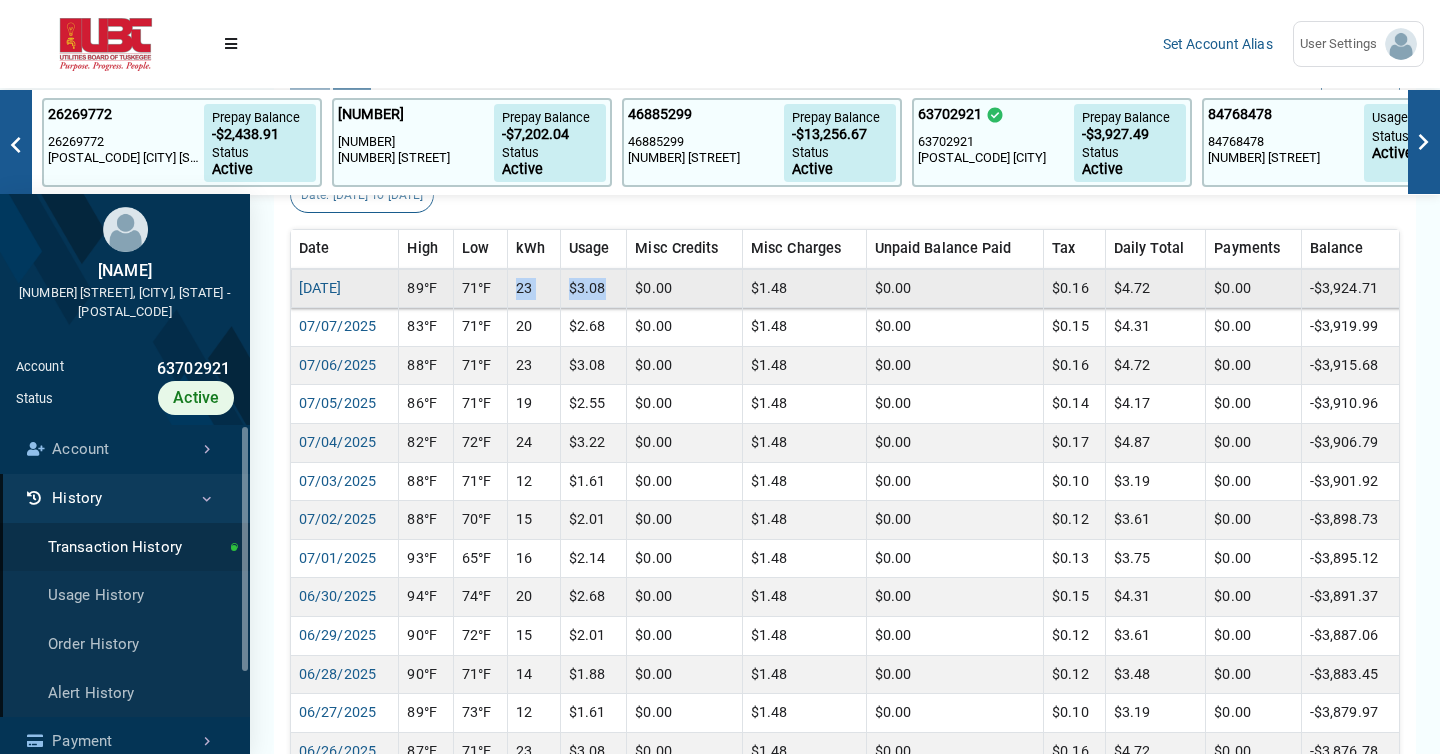 drag, startPoint x: 519, startPoint y: 287, endPoint x: 617, endPoint y: 286, distance: 98.005104 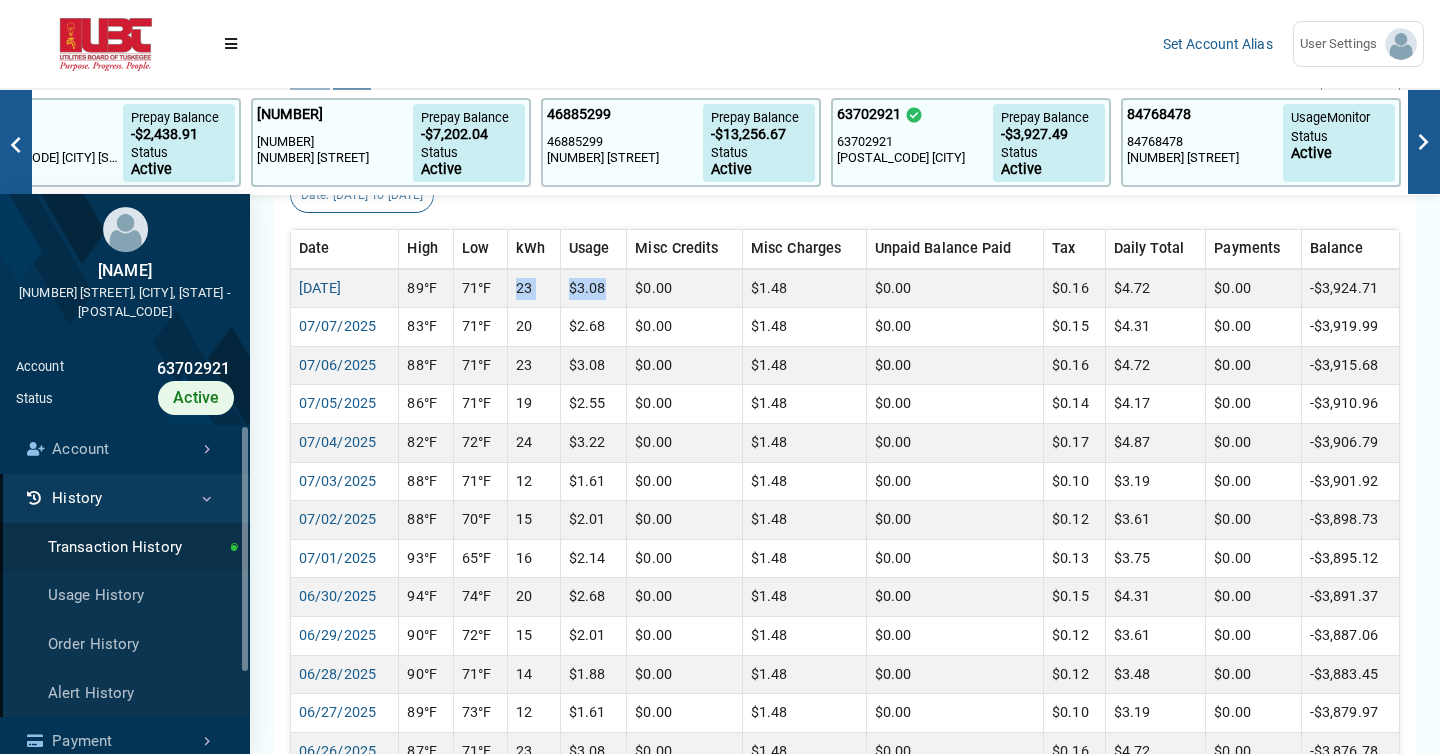 scroll, scrollTop: 0, scrollLeft: 0, axis: both 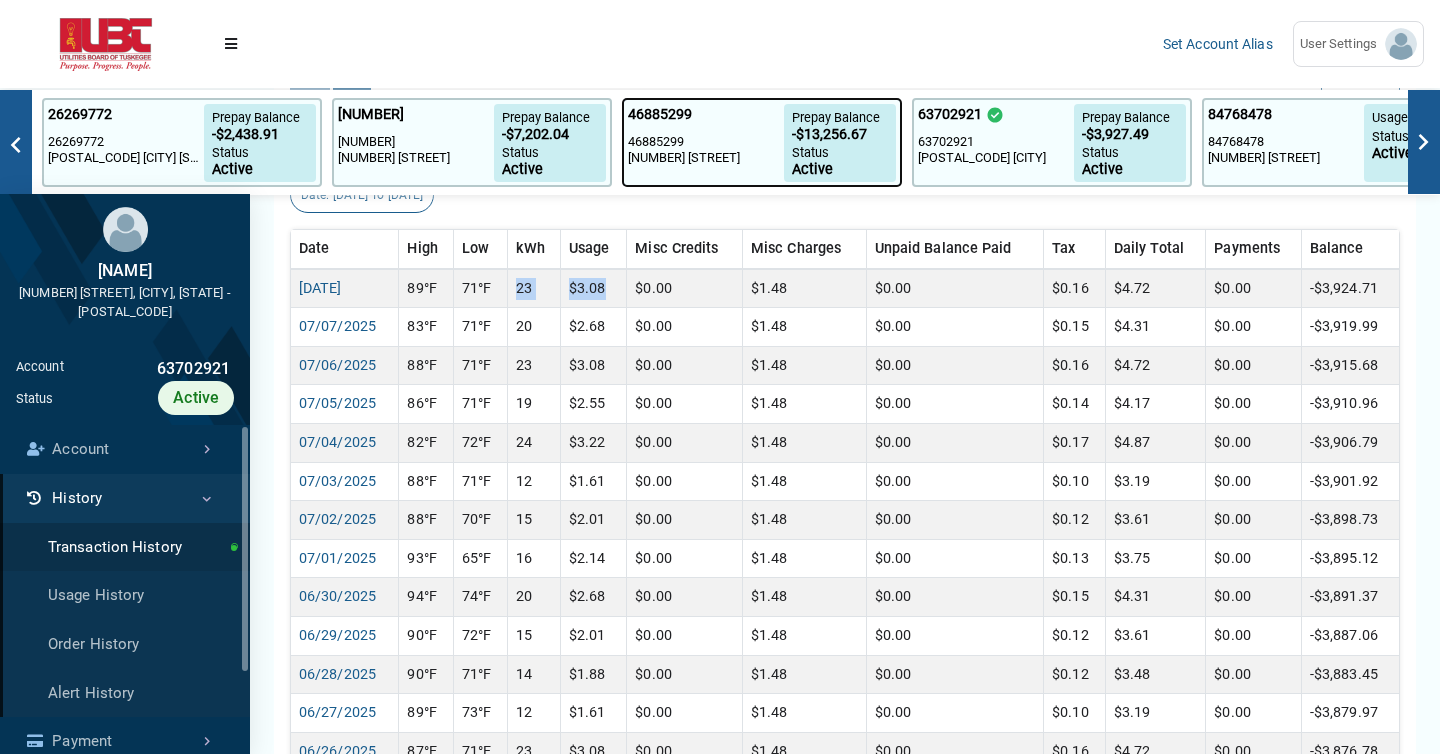 click on "46885299" at bounding box center (706, 142) 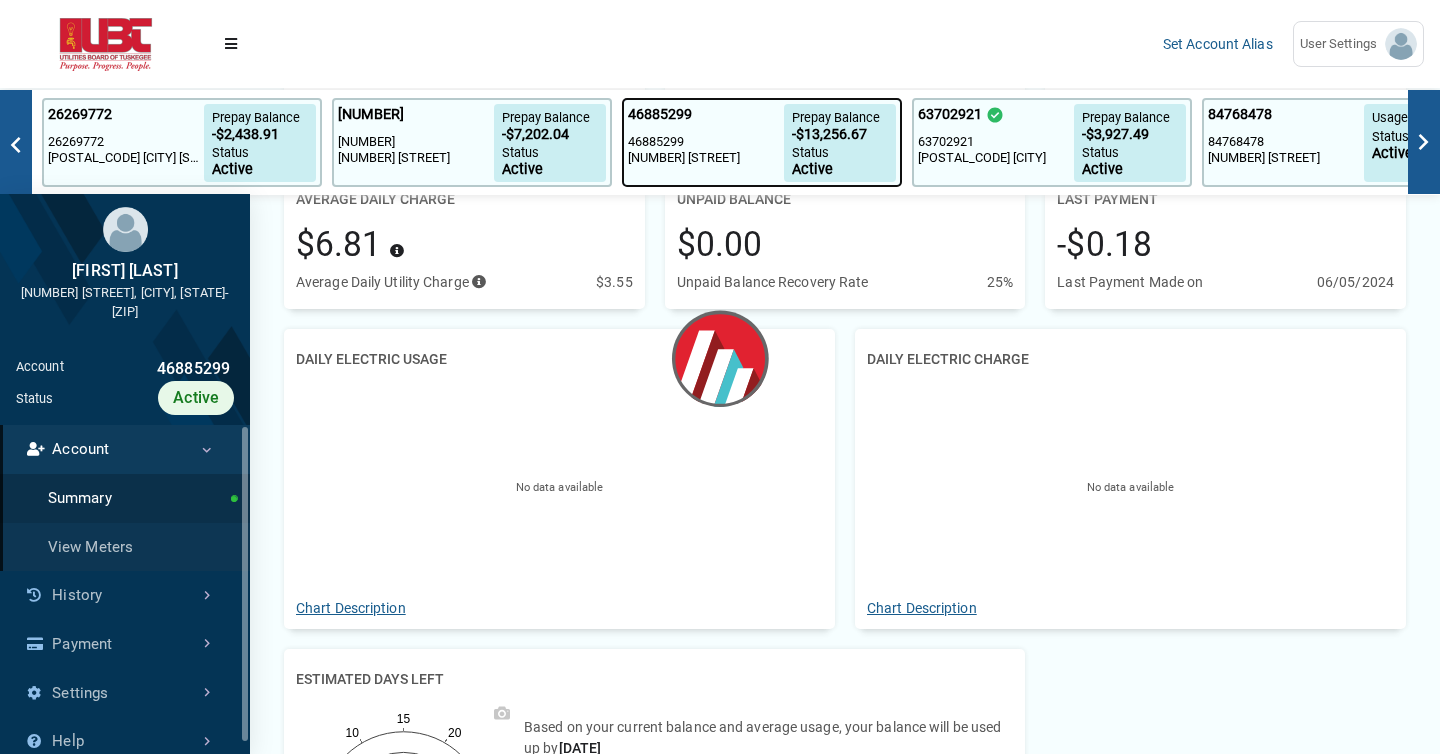 scroll, scrollTop: 0, scrollLeft: 0, axis: both 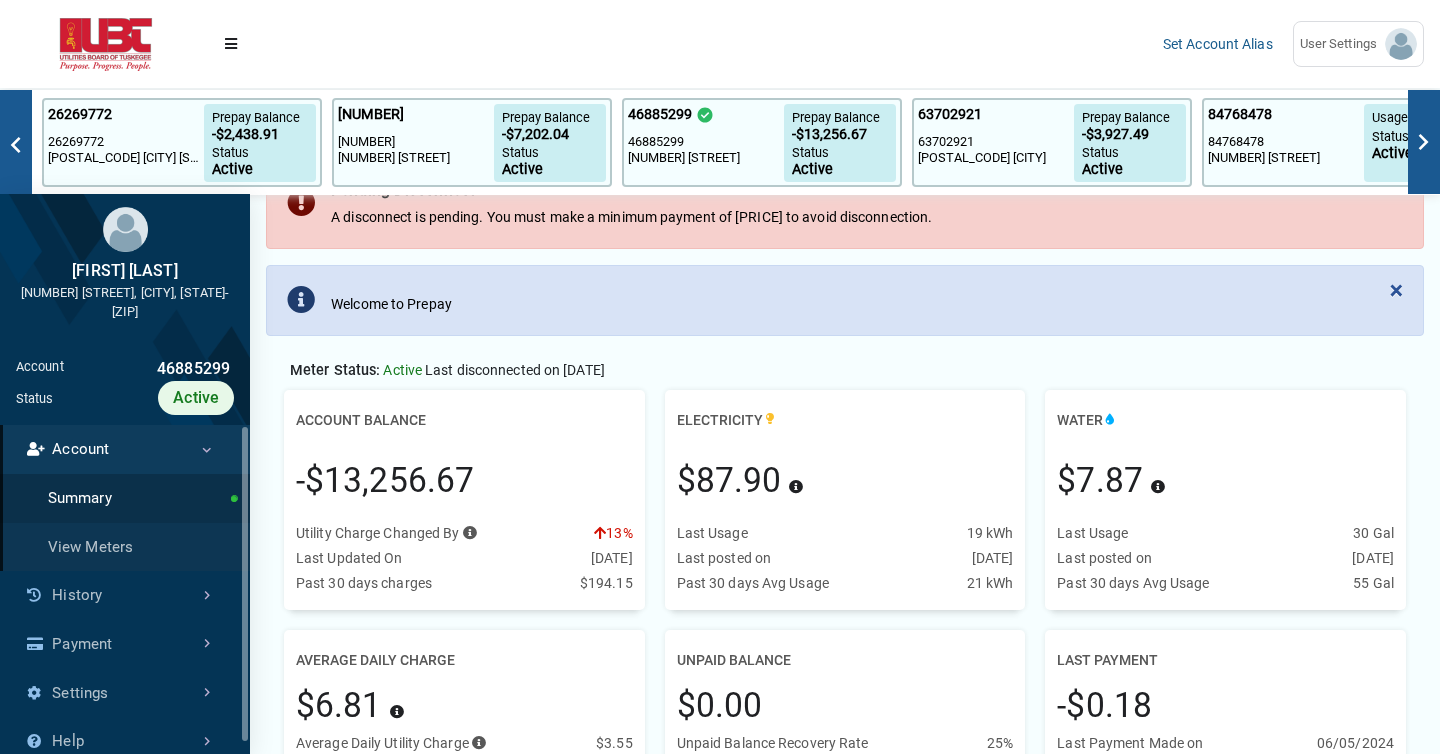 drag, startPoint x: 295, startPoint y: 481, endPoint x: 490, endPoint y: 480, distance: 195.00256 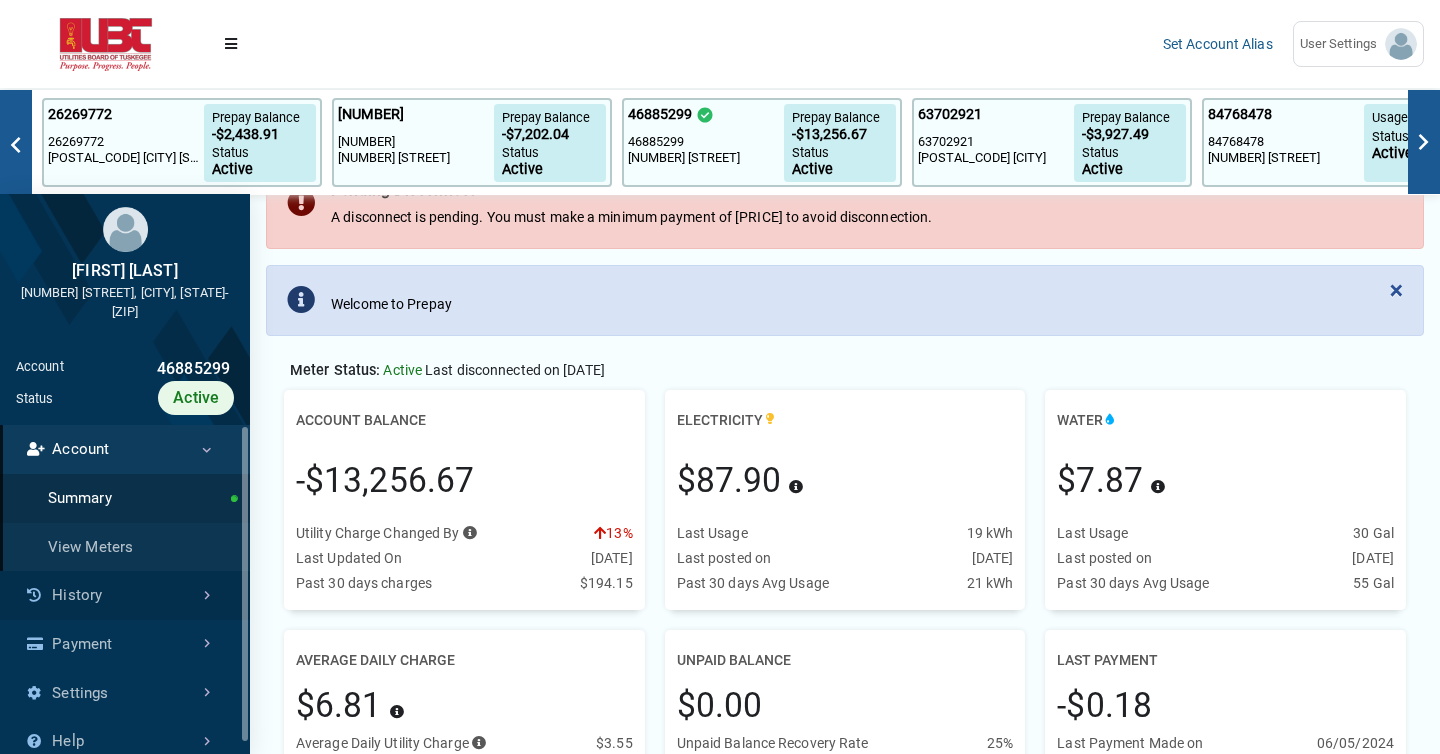 click on "History" at bounding box center (125, 595) 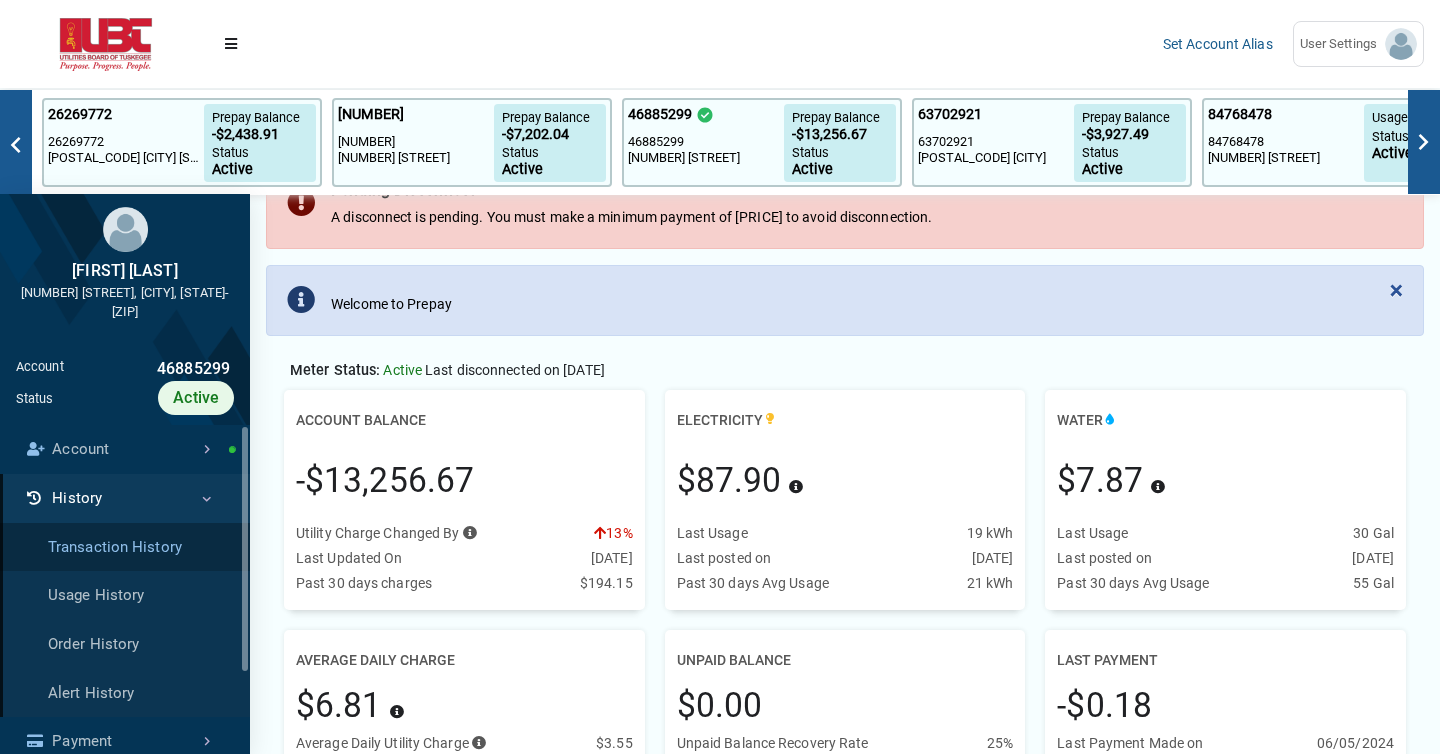 click on "Transaction History" at bounding box center (125, 547) 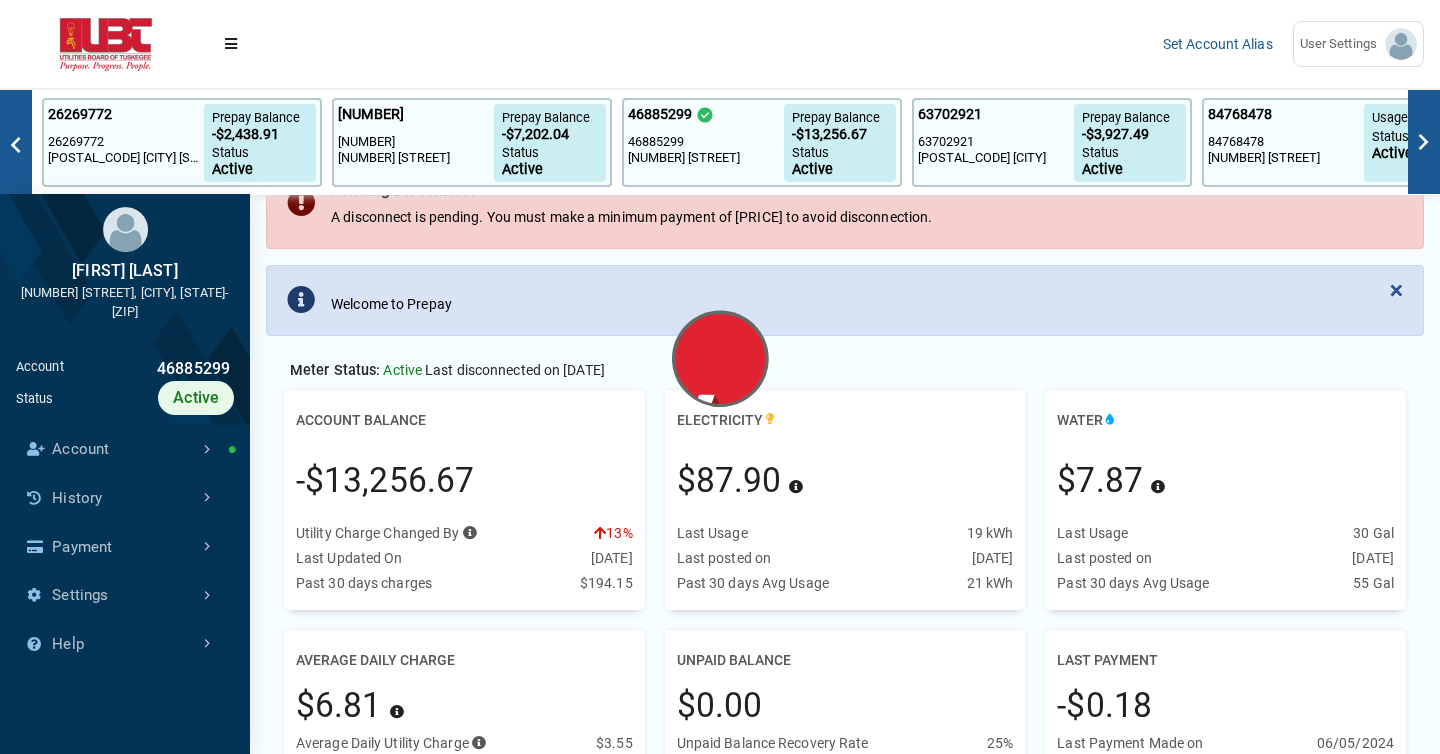 scroll, scrollTop: 9, scrollLeft: 1, axis: both 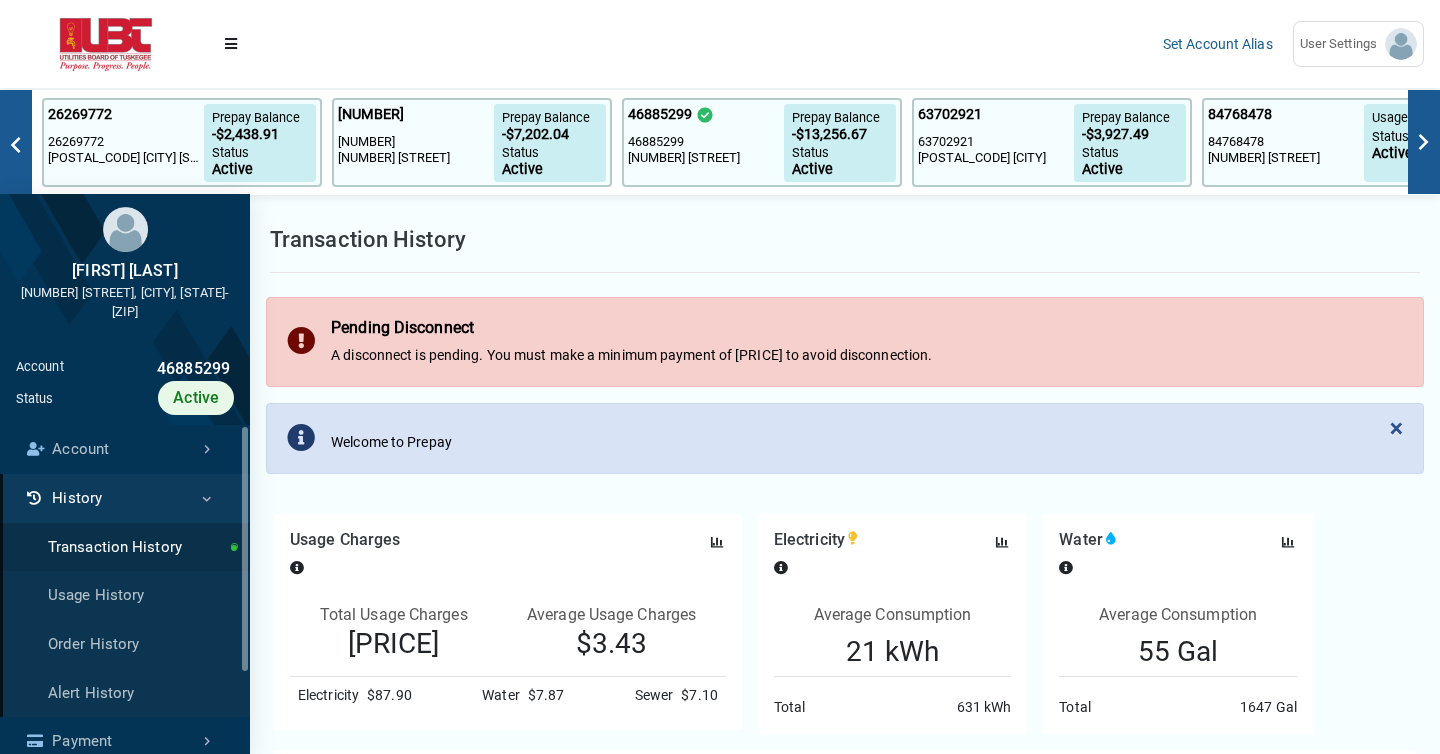 click on "[SERVICE]
Press Tab key to access additional content
Date: [DATE] to [DATE]
Average Consumption
[NUMBER] [UNIT]
Total
[NUMBER] [UNIT]" at bounding box center (893, 624) 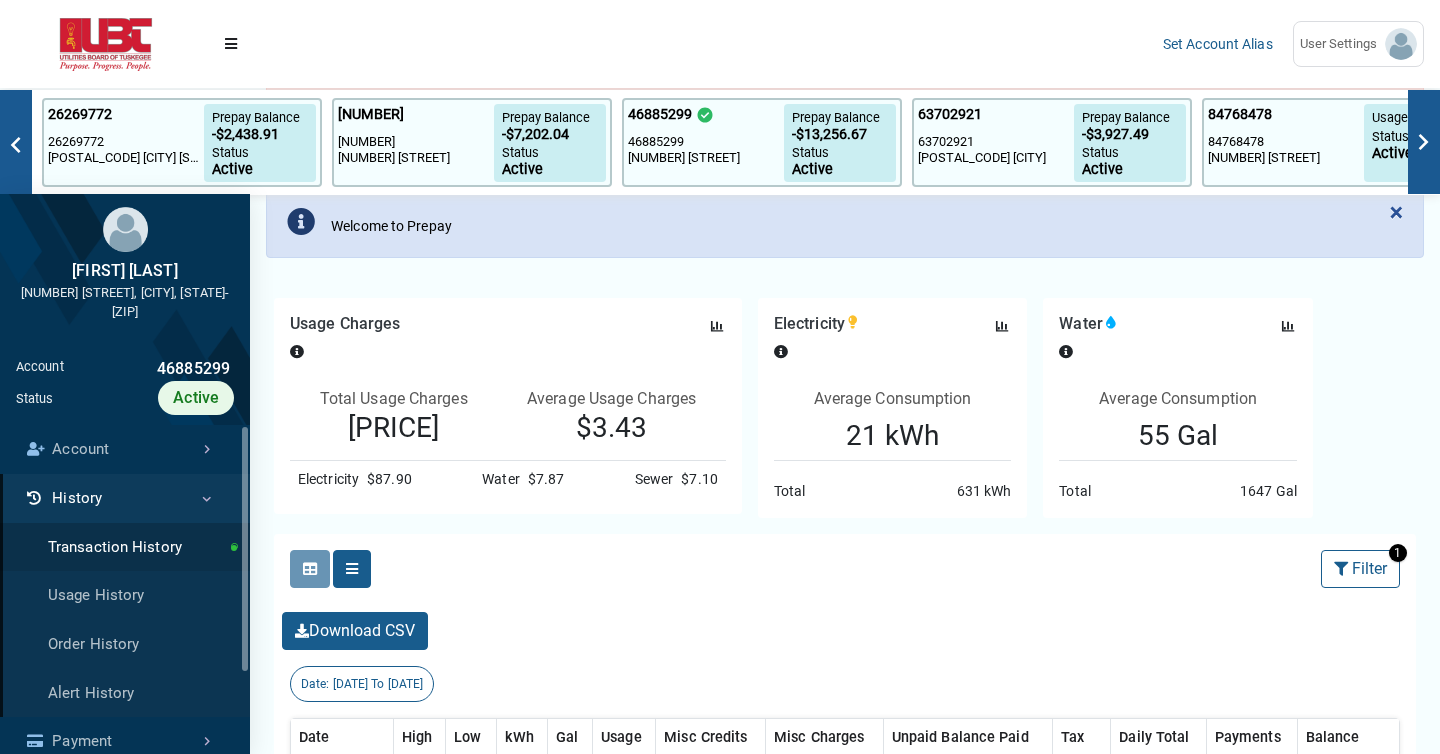 scroll, scrollTop: 488, scrollLeft: 0, axis: vertical 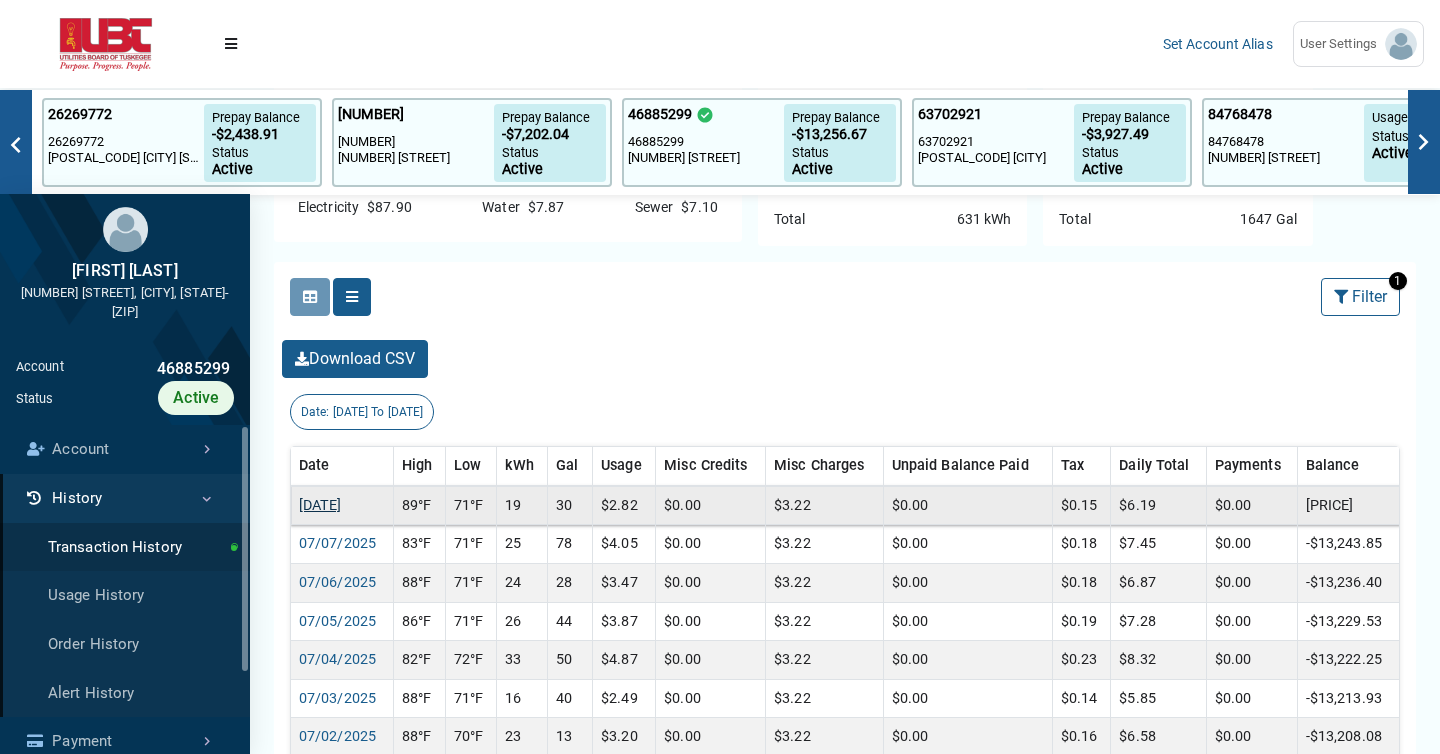 click on "[DATE]" at bounding box center [320, 505] 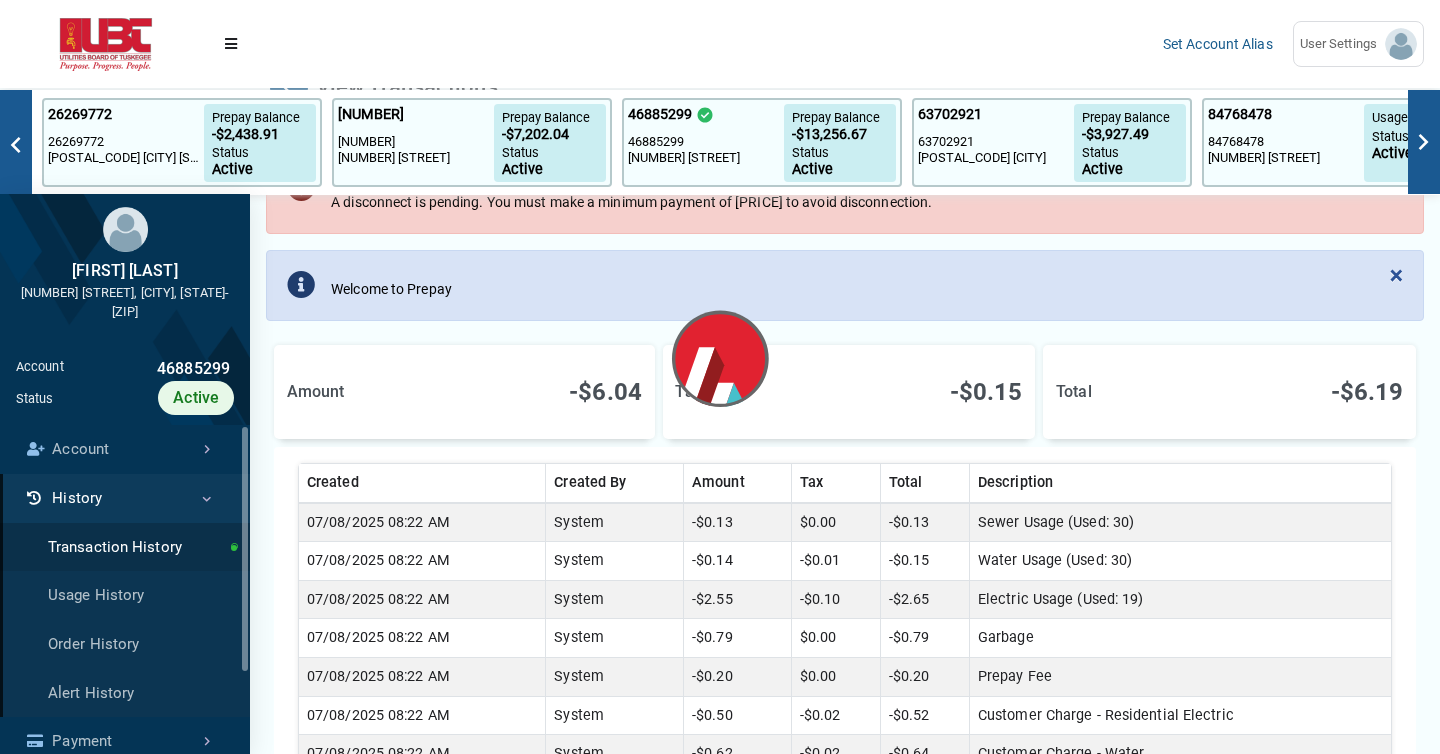 scroll, scrollTop: 228, scrollLeft: 0, axis: vertical 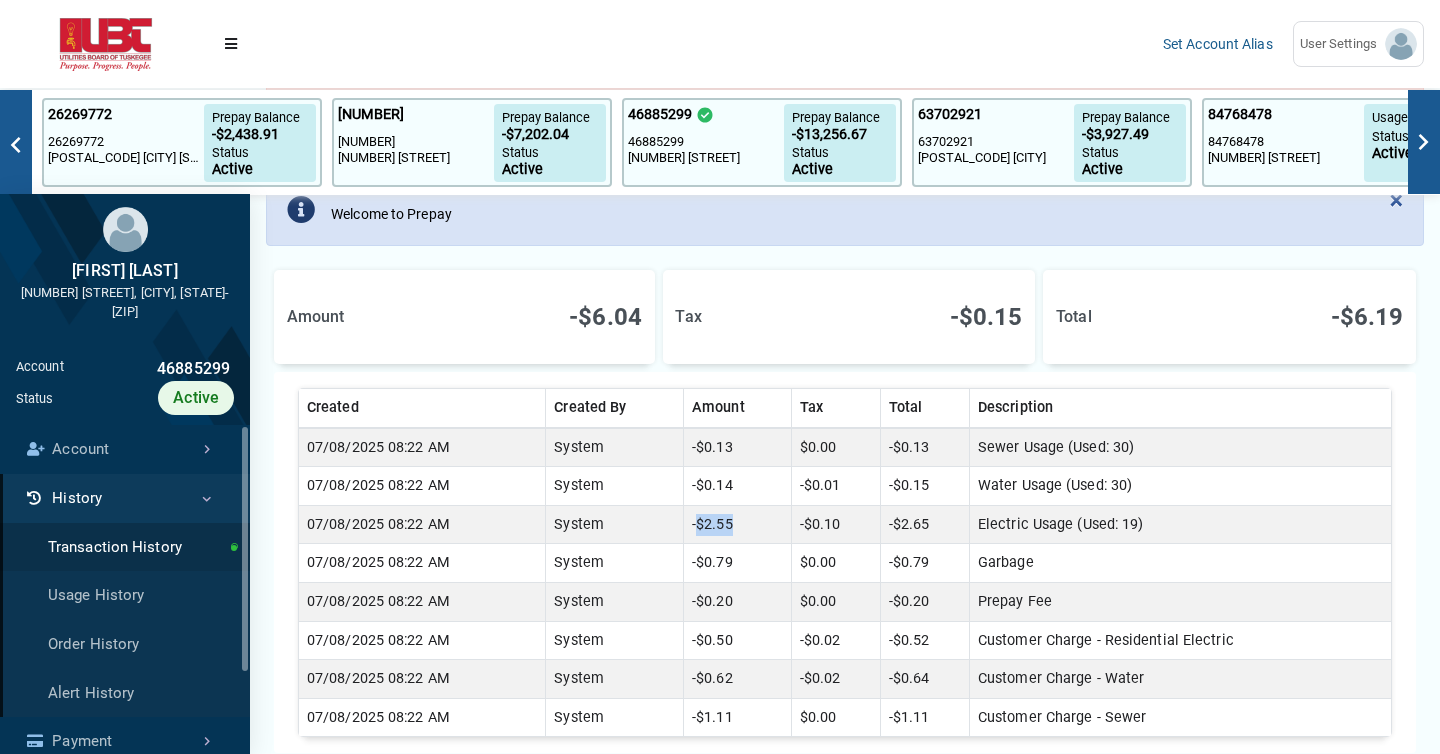 drag, startPoint x: 701, startPoint y: 523, endPoint x: 742, endPoint y: 526, distance: 41.109608 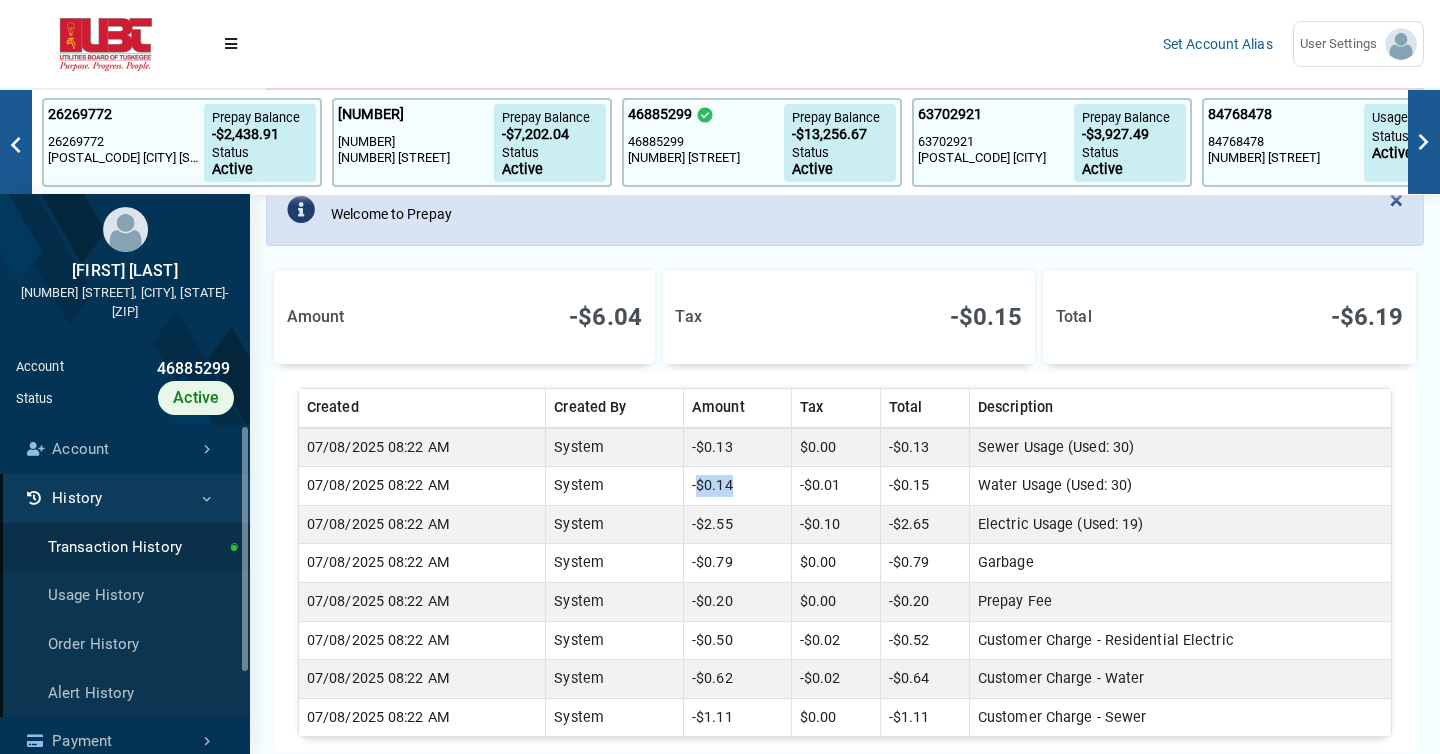 drag, startPoint x: 701, startPoint y: 484, endPoint x: 741, endPoint y: 484, distance: 40 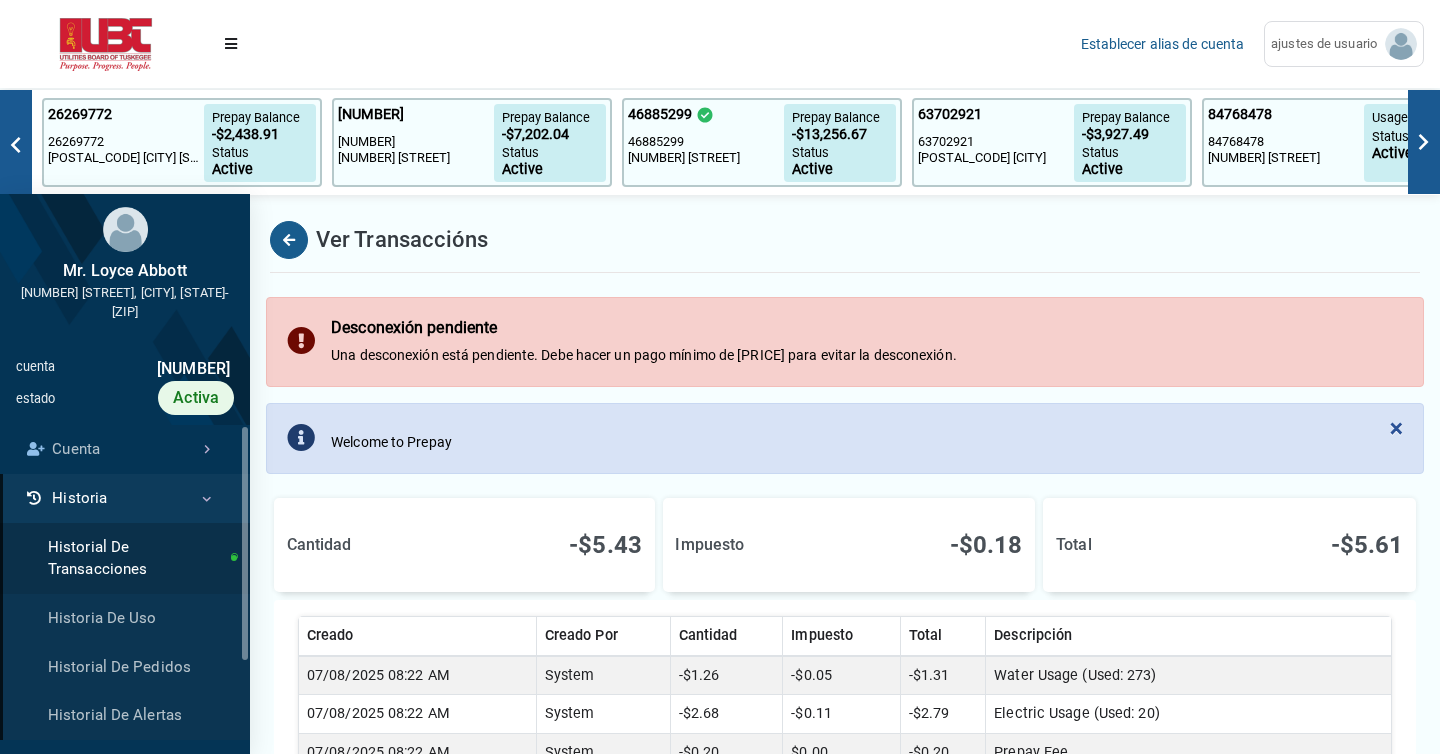 scroll, scrollTop: 76, scrollLeft: 0, axis: vertical 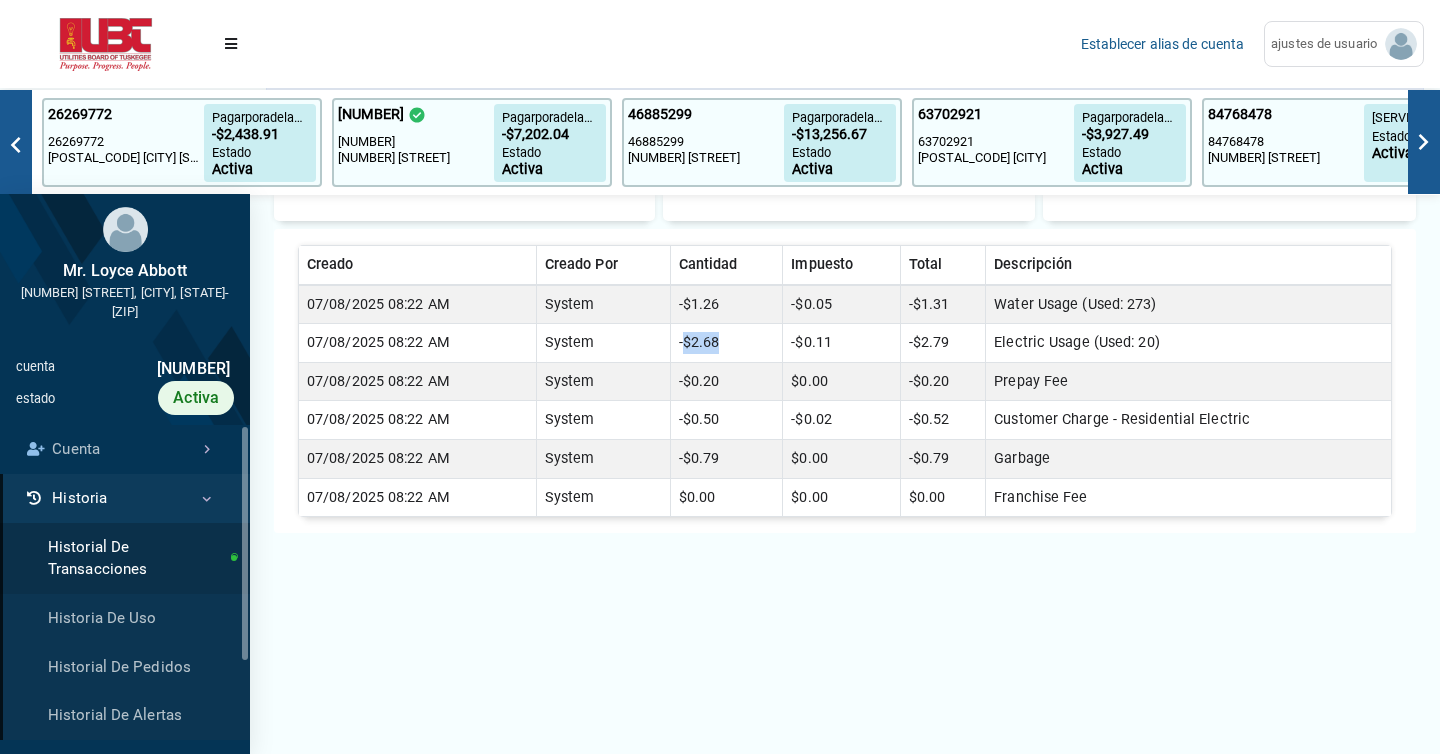 drag, startPoint x: 689, startPoint y: 341, endPoint x: 723, endPoint y: 341, distance: 34 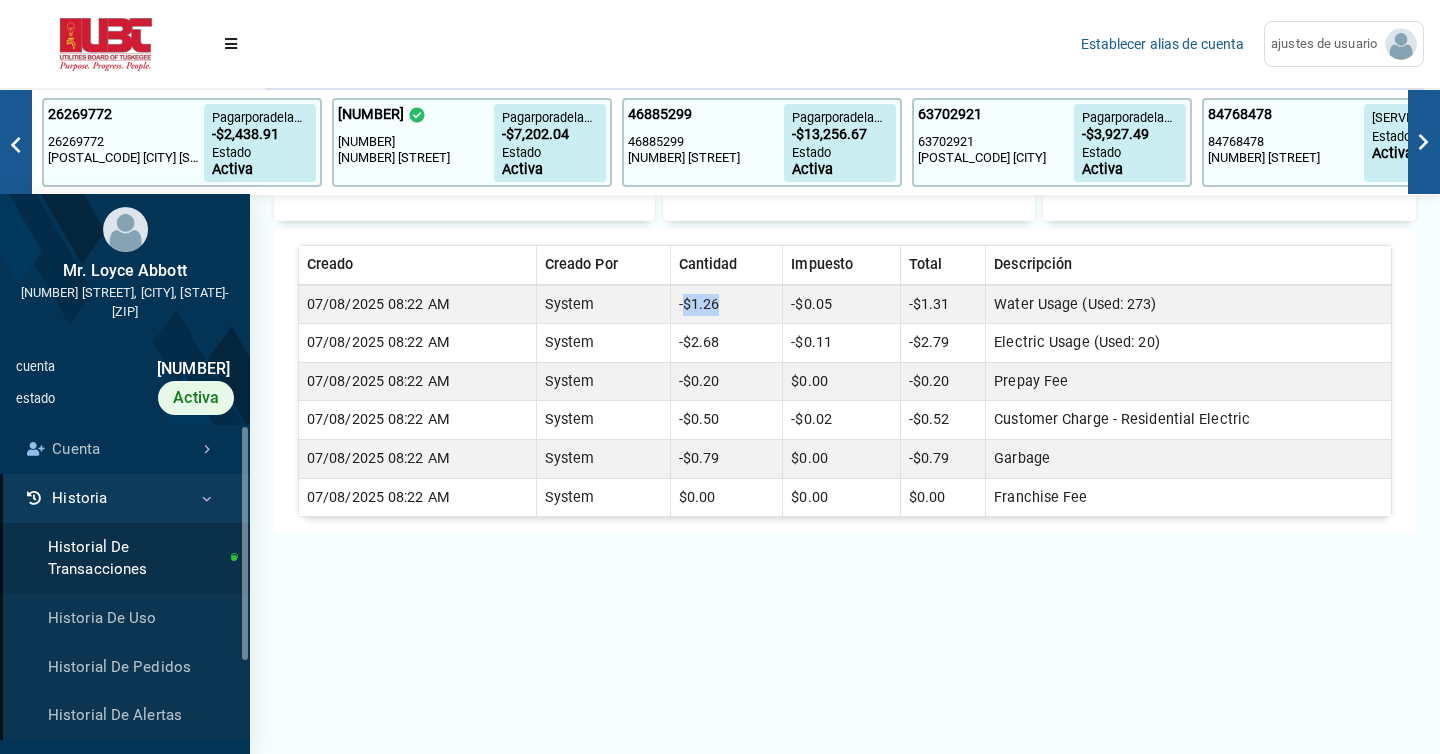 drag, startPoint x: 689, startPoint y: 301, endPoint x: 734, endPoint y: 301, distance: 45 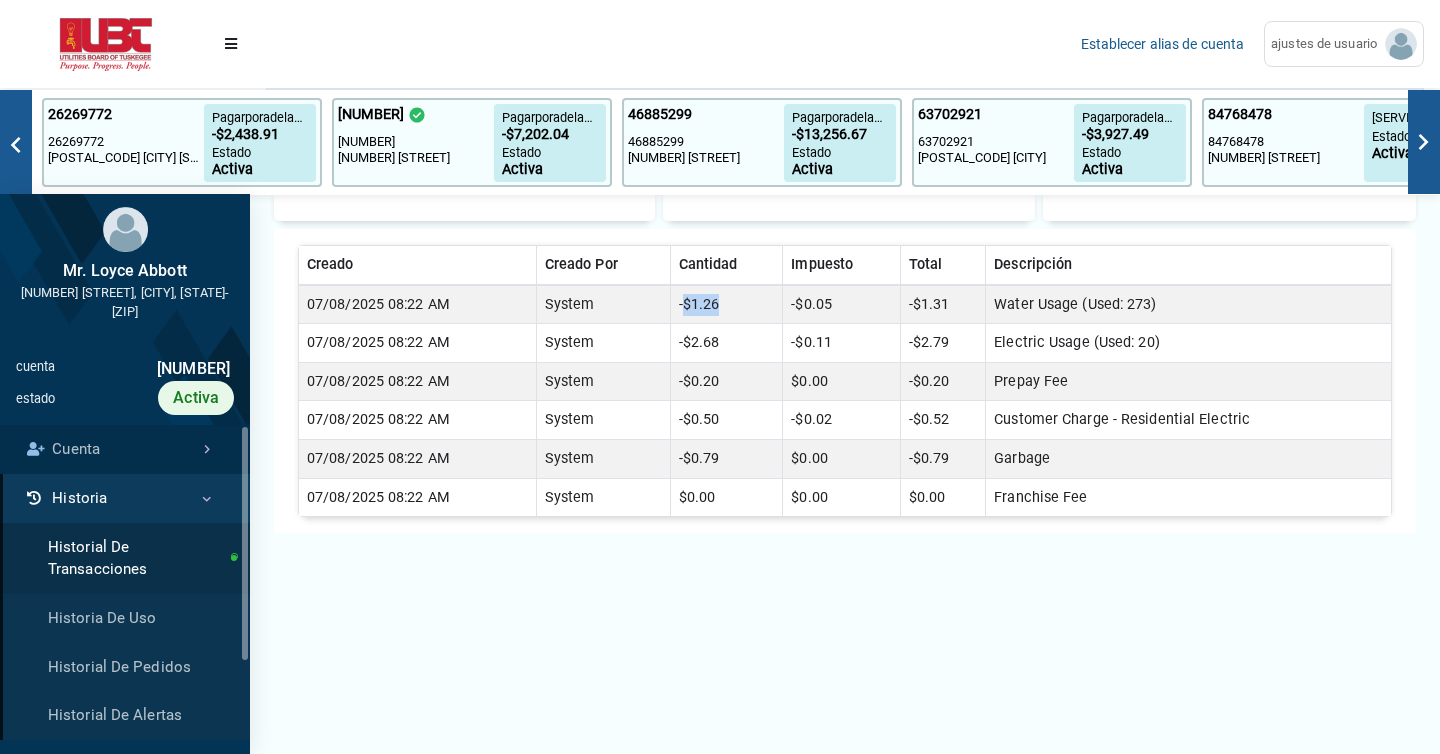 click on "Cuenta" at bounding box center (125, 449) 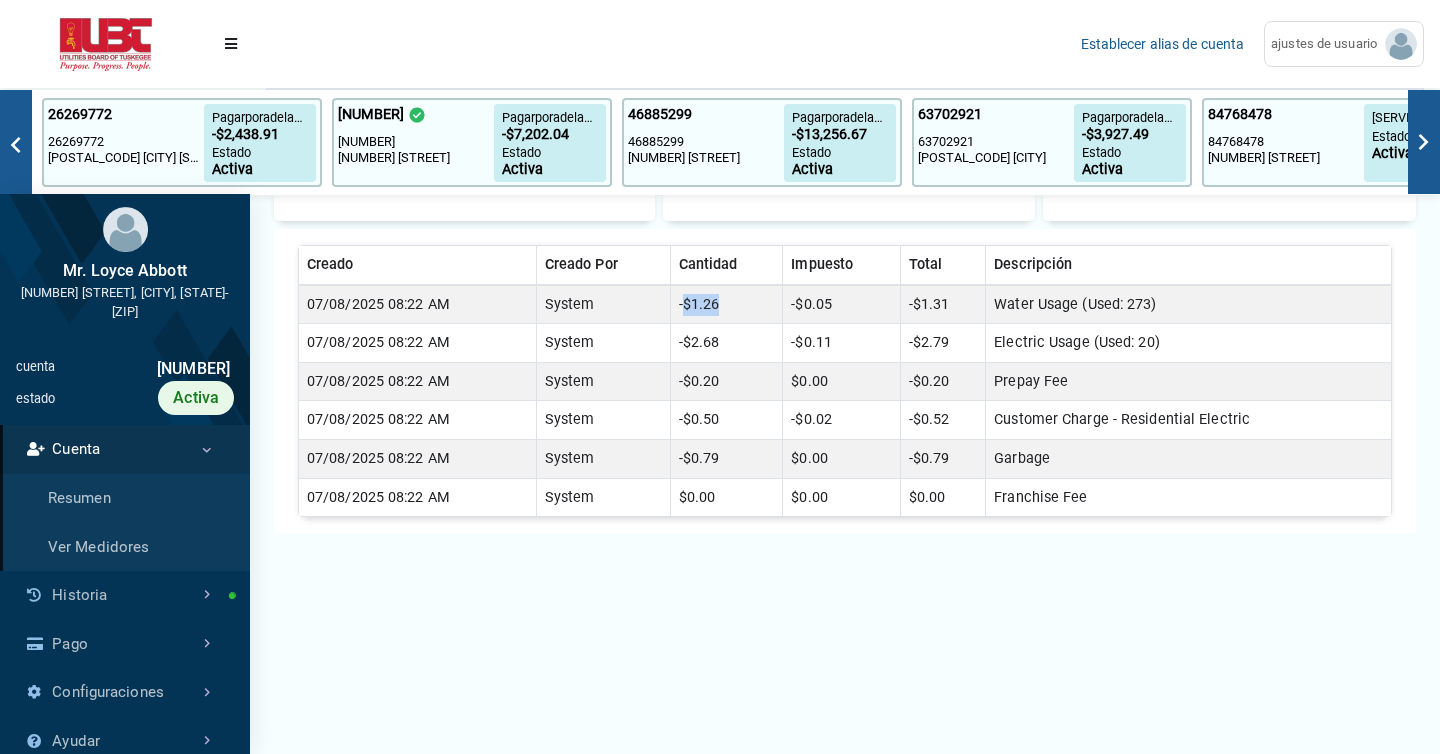 scroll, scrollTop: 5, scrollLeft: 1, axis: both 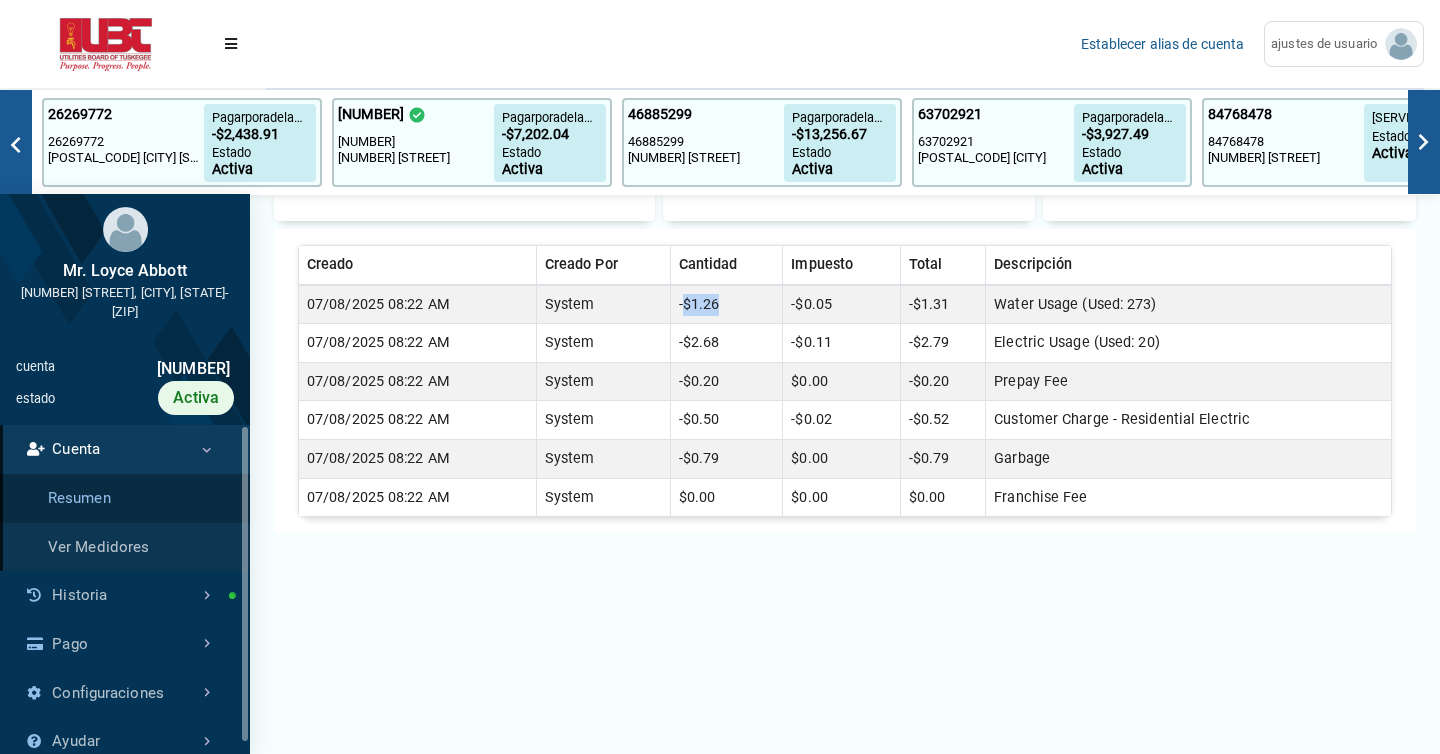 click on "Resumen" at bounding box center (125, 498) 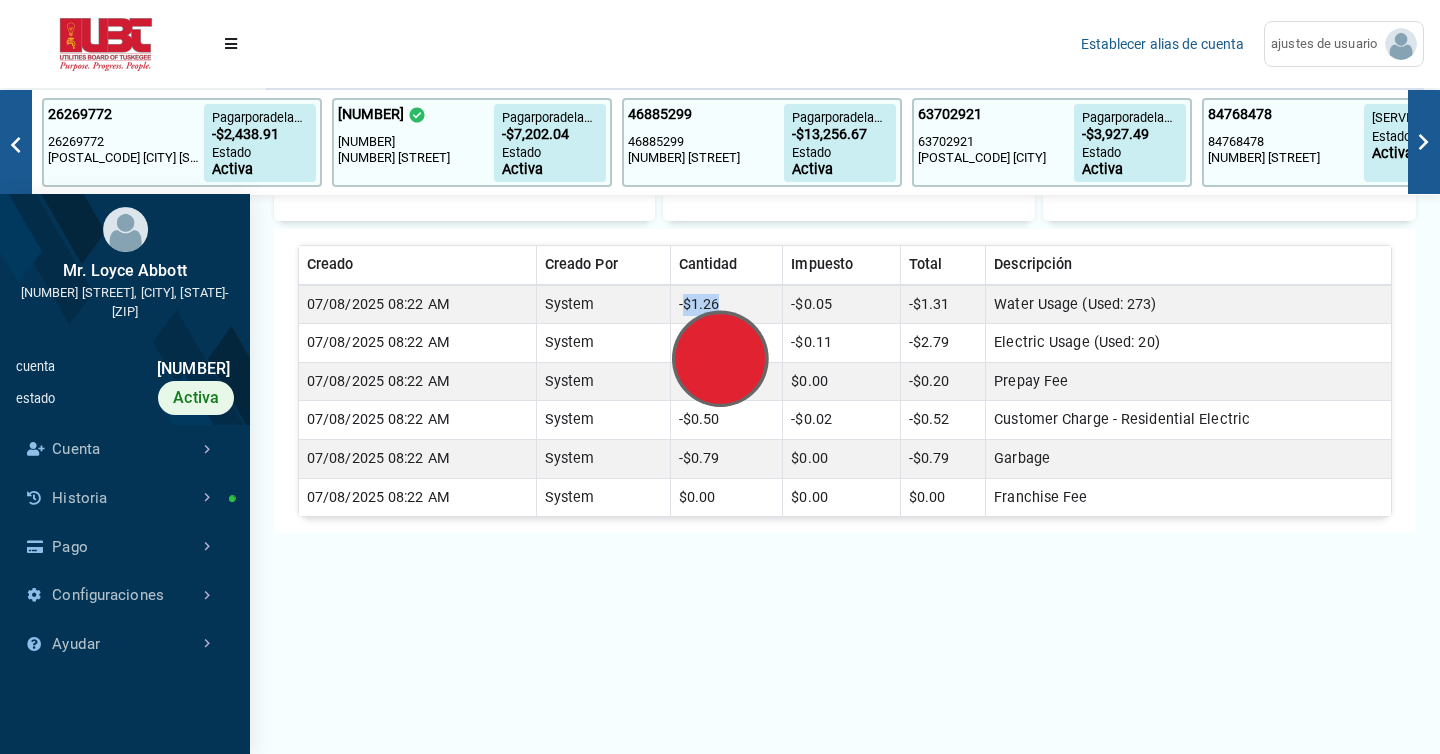 scroll, scrollTop: 9, scrollLeft: 1, axis: both 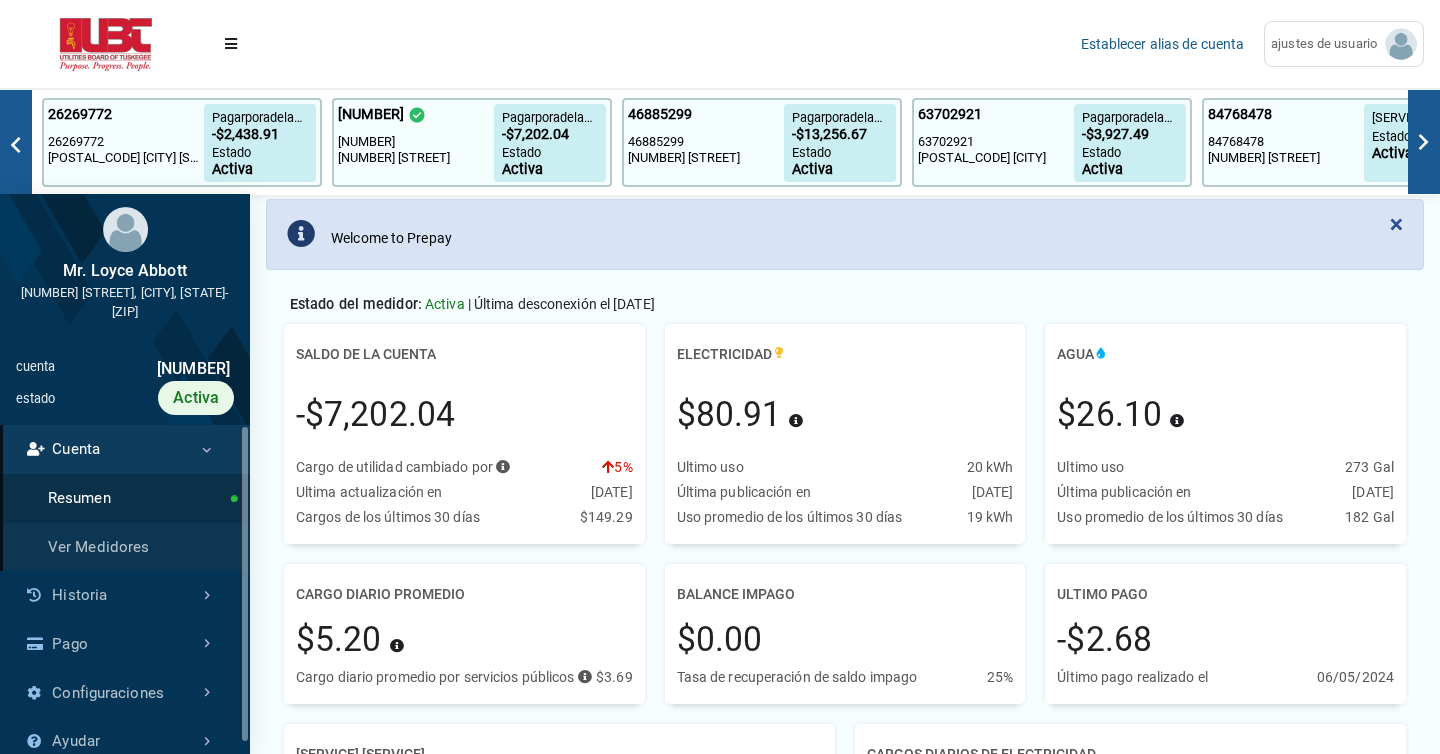 drag, startPoint x: 293, startPoint y: 411, endPoint x: 493, endPoint y: 415, distance: 200.04 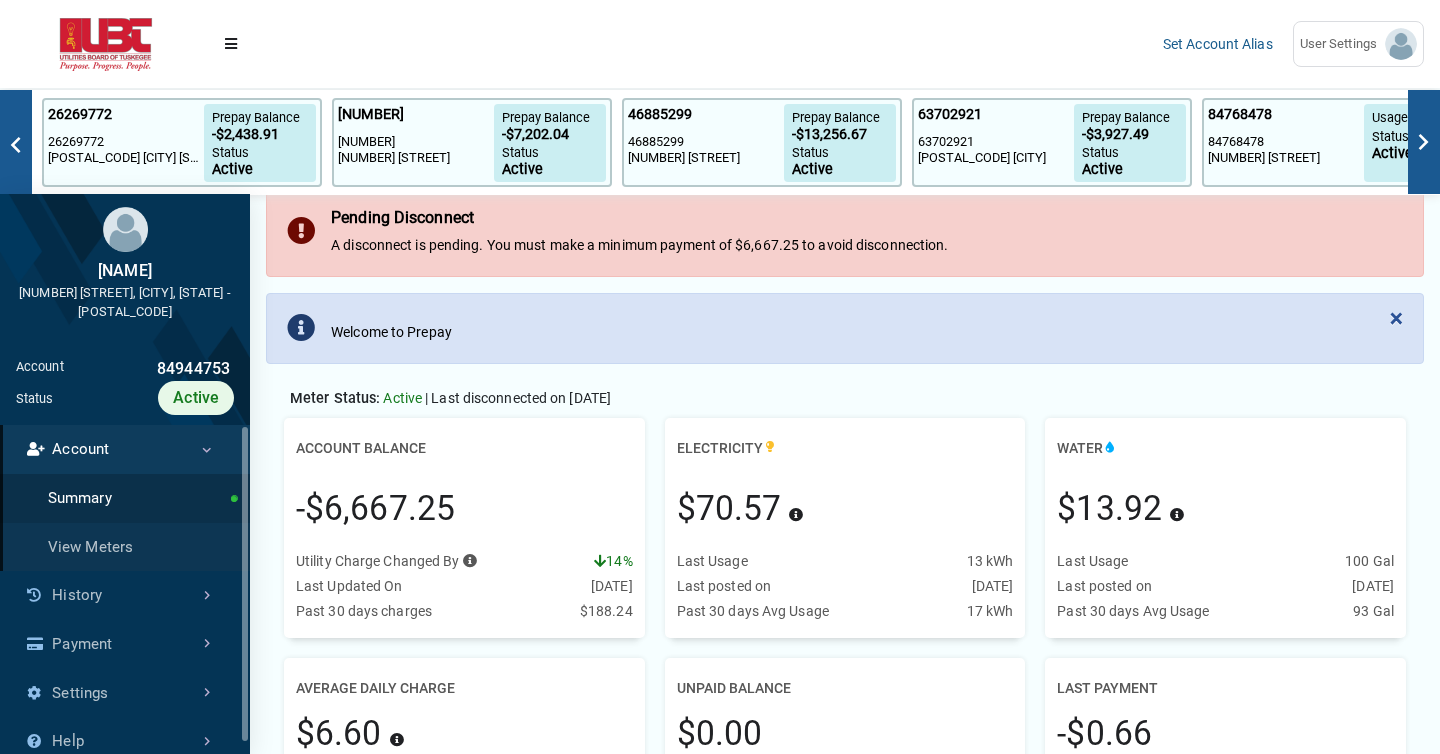 scroll, scrollTop: 109, scrollLeft: 0, axis: vertical 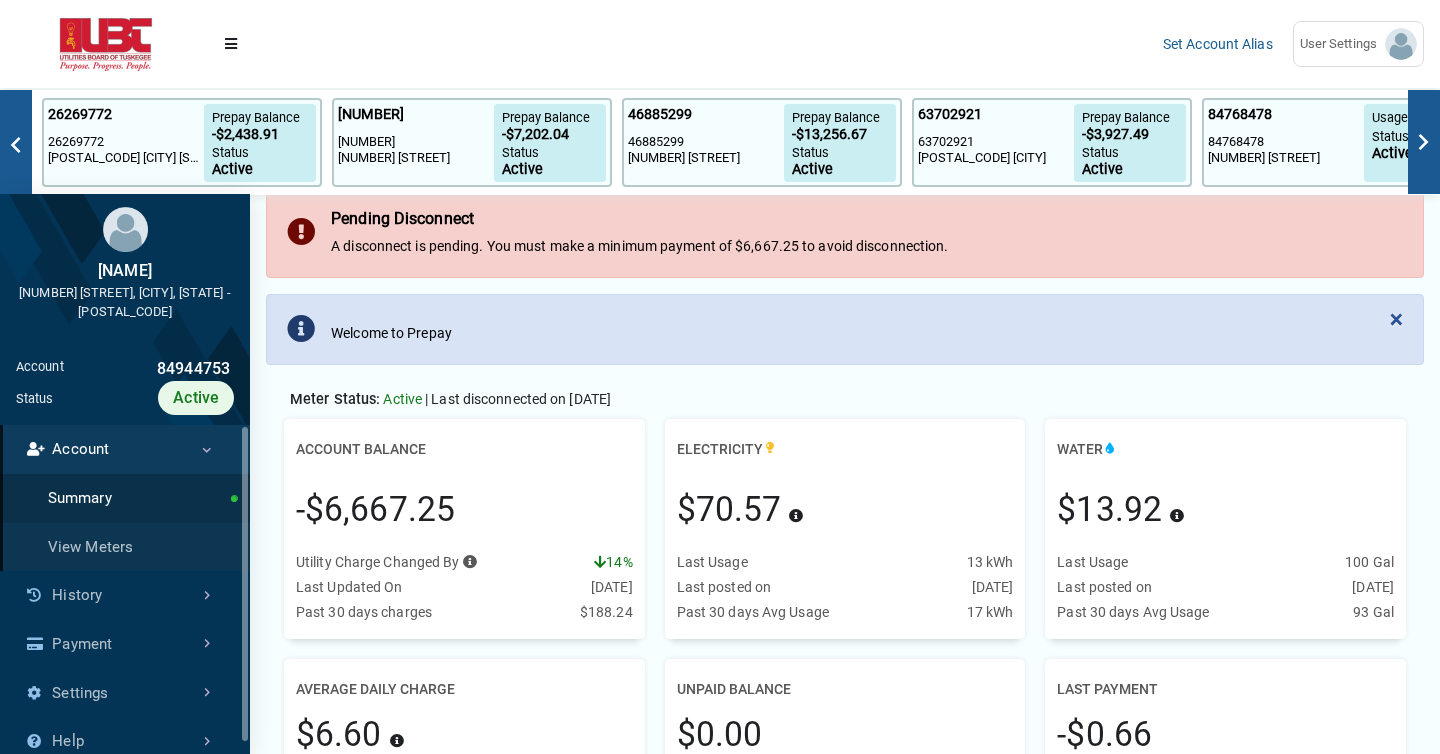 drag, startPoint x: 298, startPoint y: 511, endPoint x: 470, endPoint y: 493, distance: 172.9393 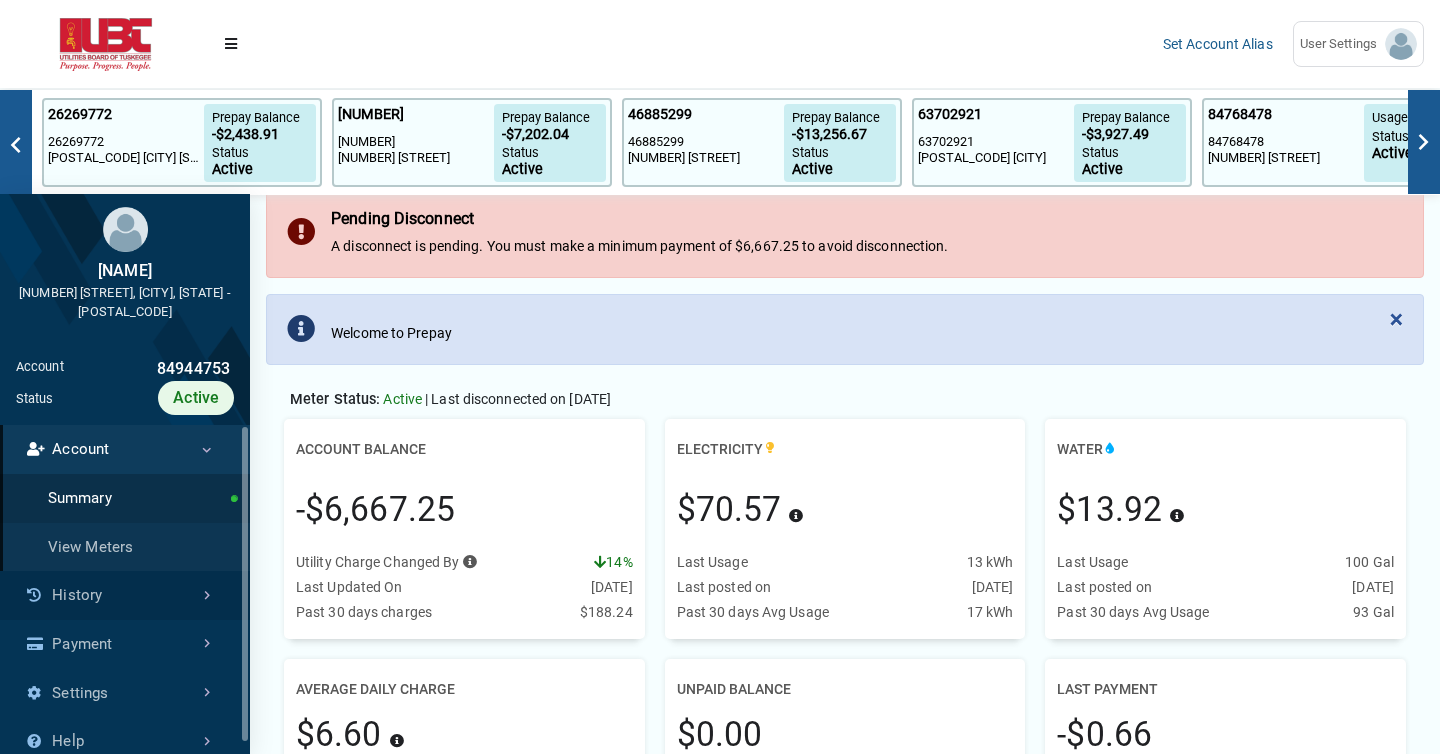 click on "History" at bounding box center (125, 595) 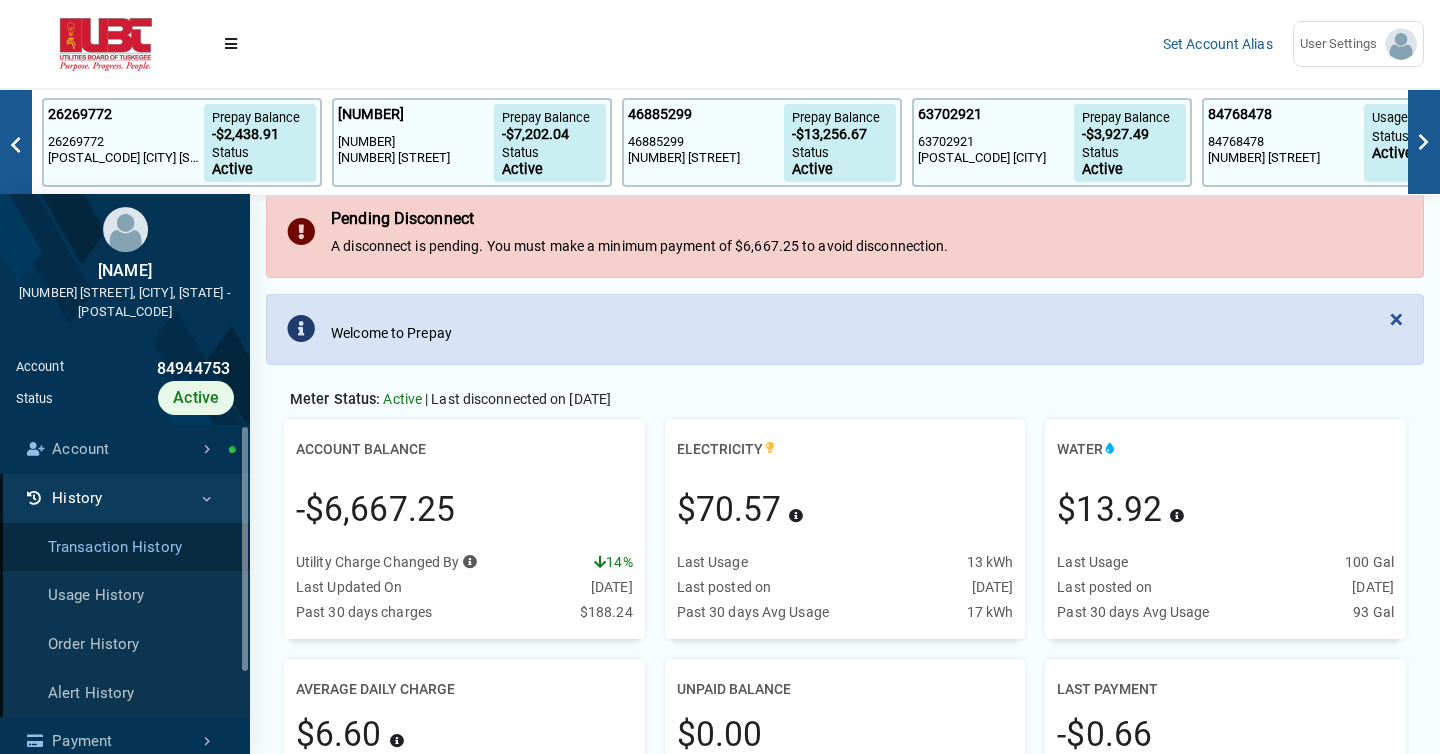 click on "Transaction History" at bounding box center [125, 547] 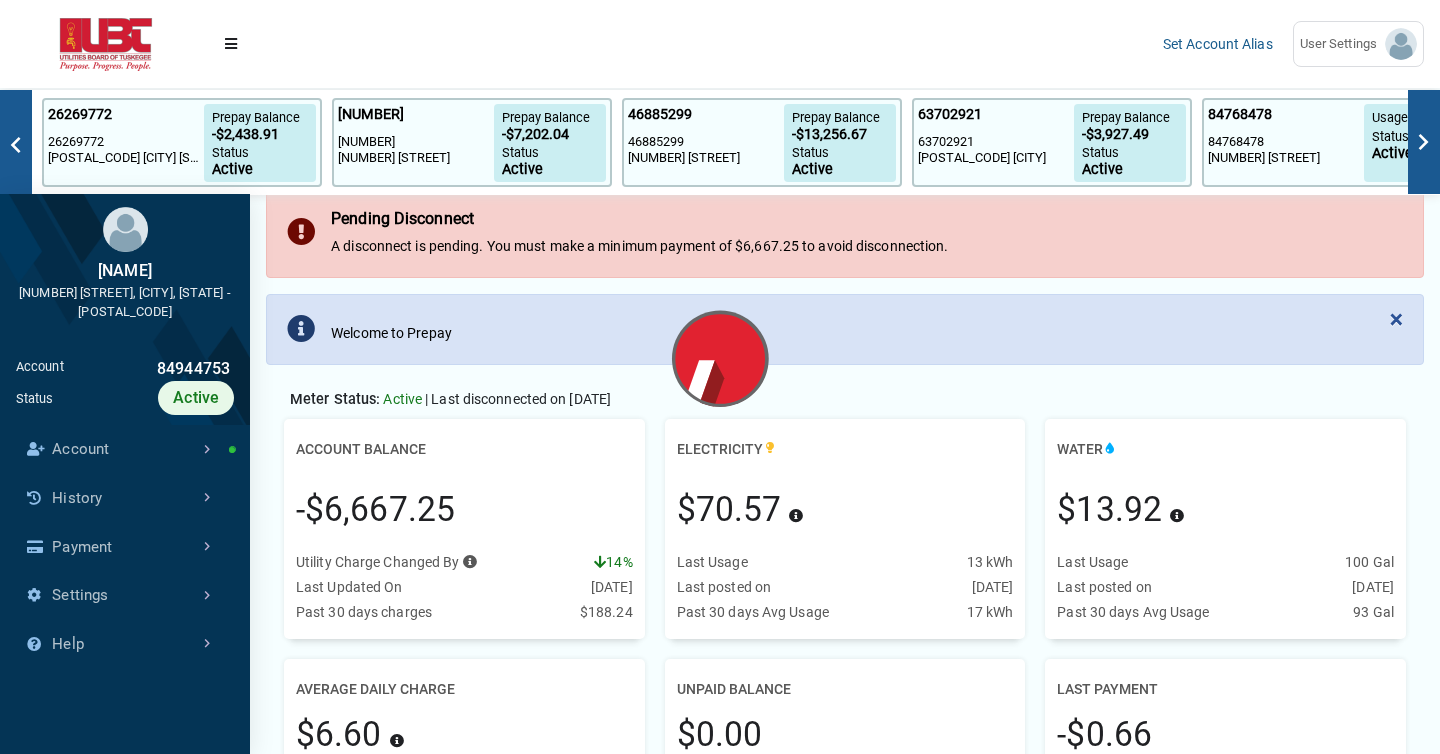 scroll, scrollTop: 9, scrollLeft: 1, axis: both 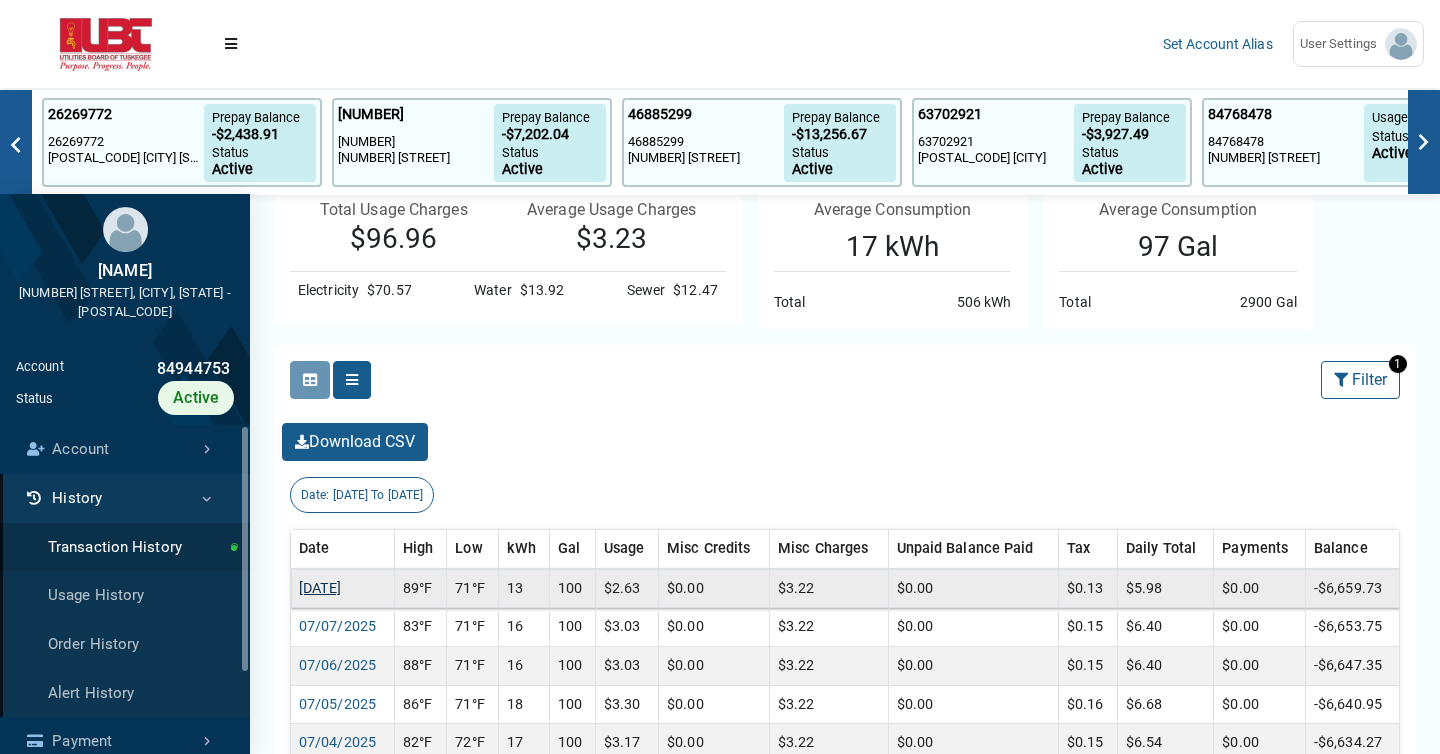 click on "[DATE]" at bounding box center [320, 588] 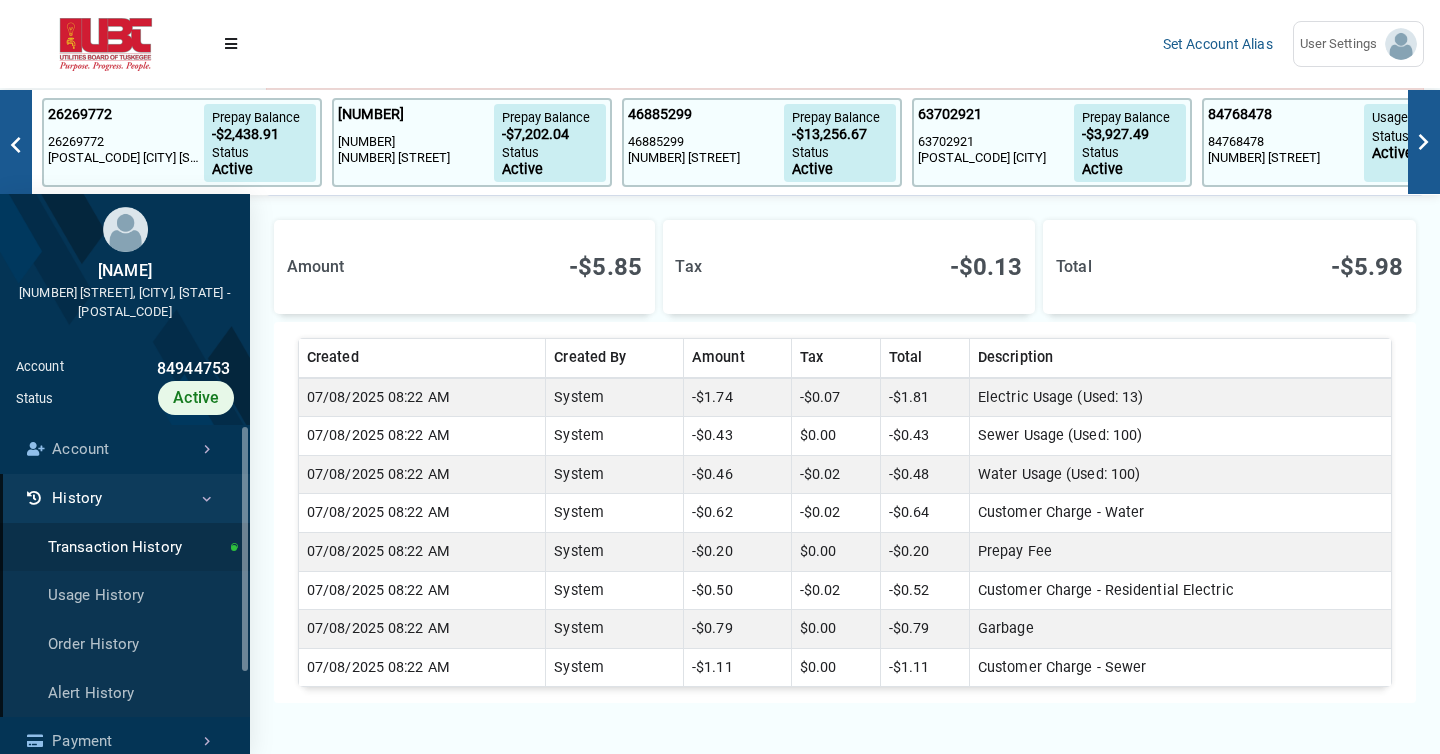 scroll, scrollTop: 323, scrollLeft: 0, axis: vertical 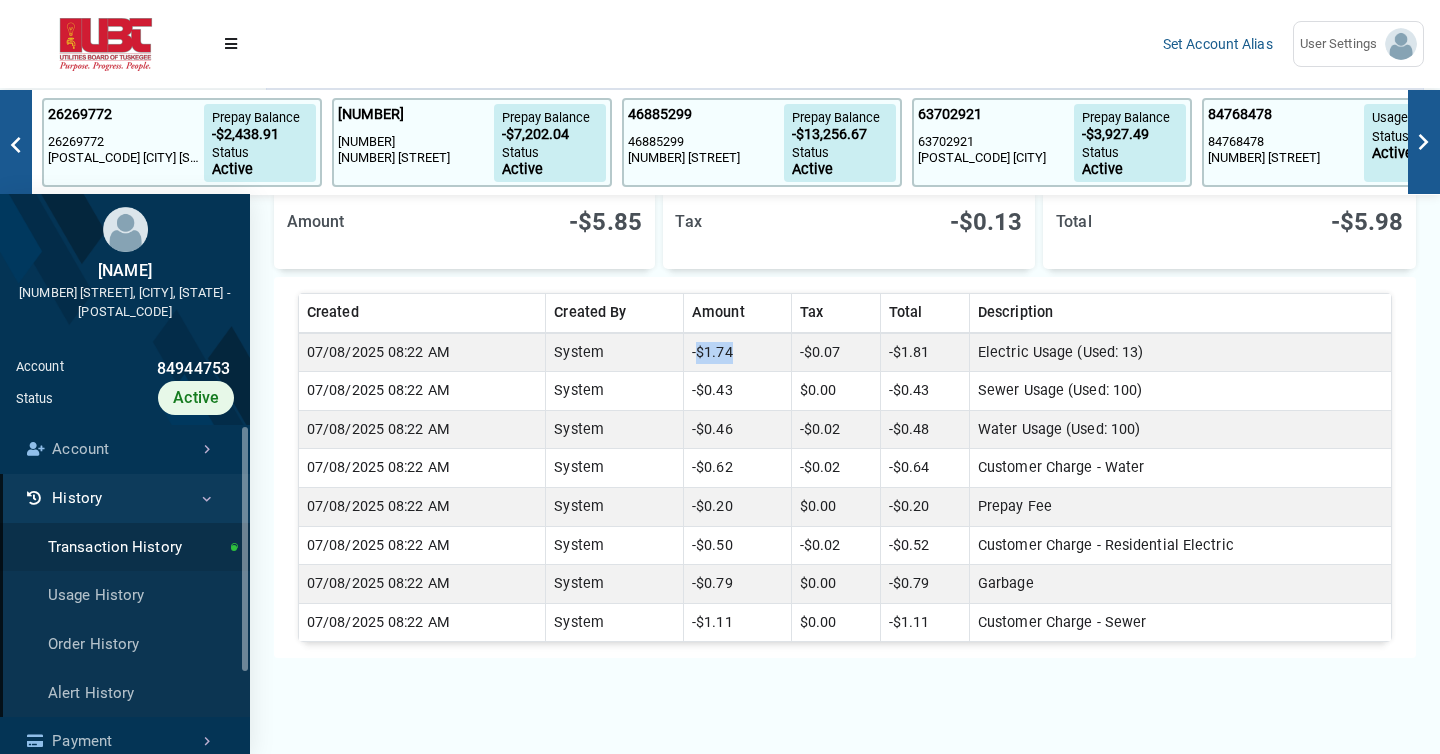 drag, startPoint x: 701, startPoint y: 352, endPoint x: 736, endPoint y: 355, distance: 35.128338 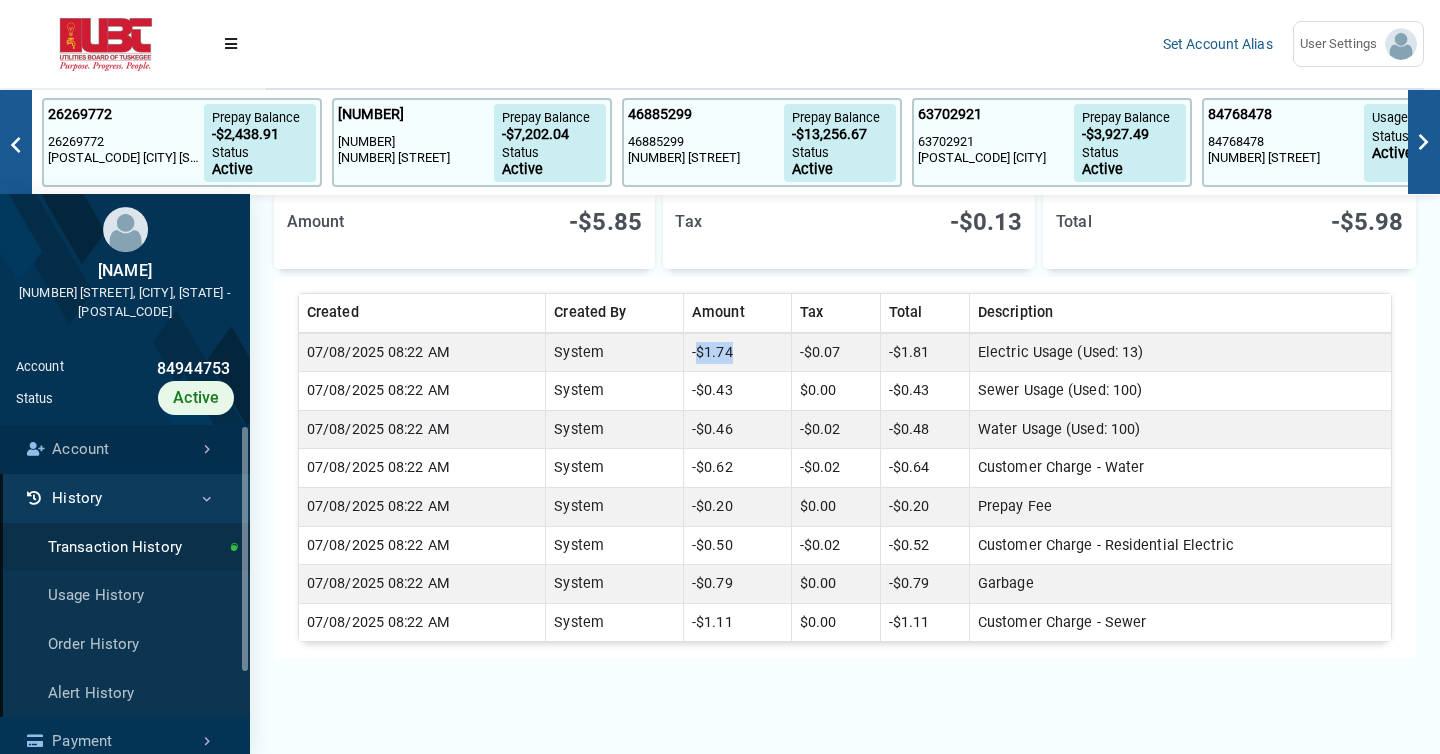 click on "Account" at bounding box center (125, 449) 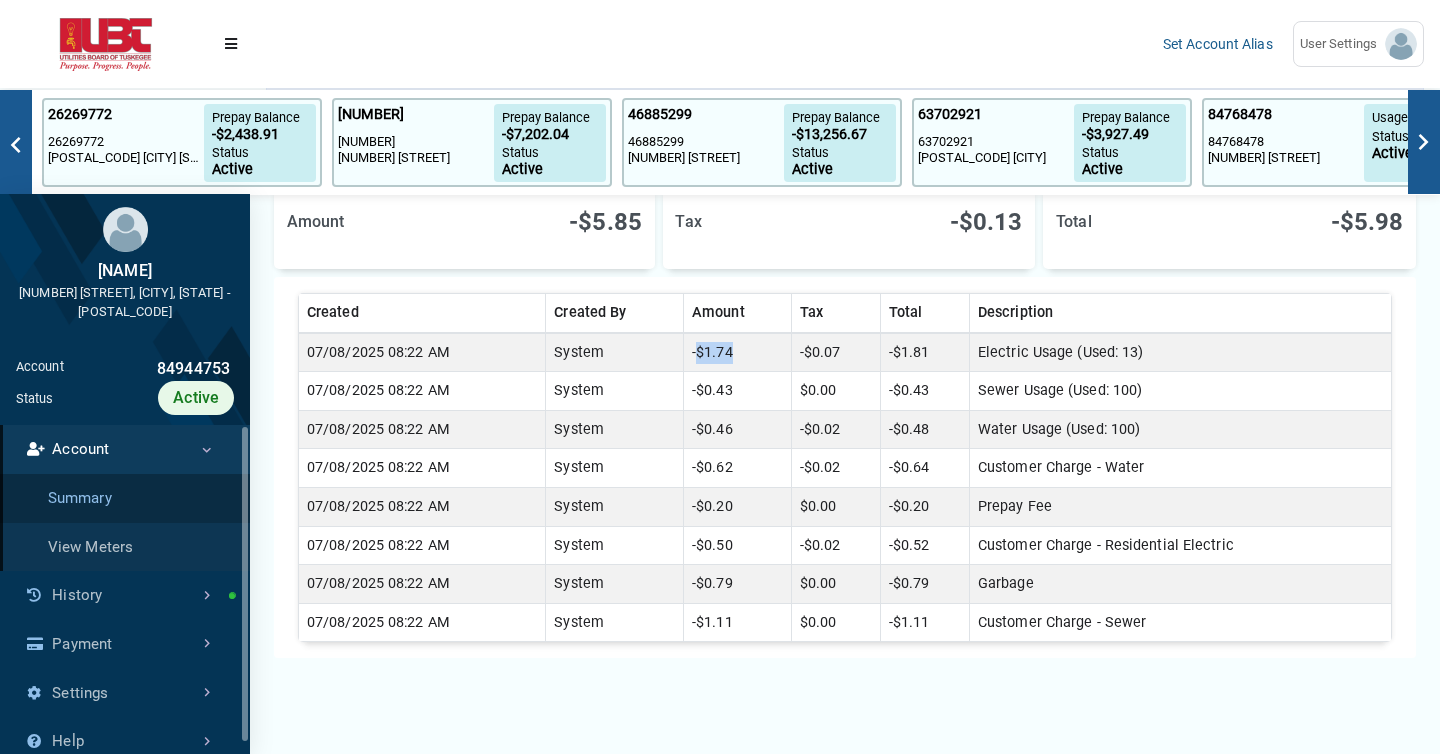 click on "Summary" at bounding box center [125, 498] 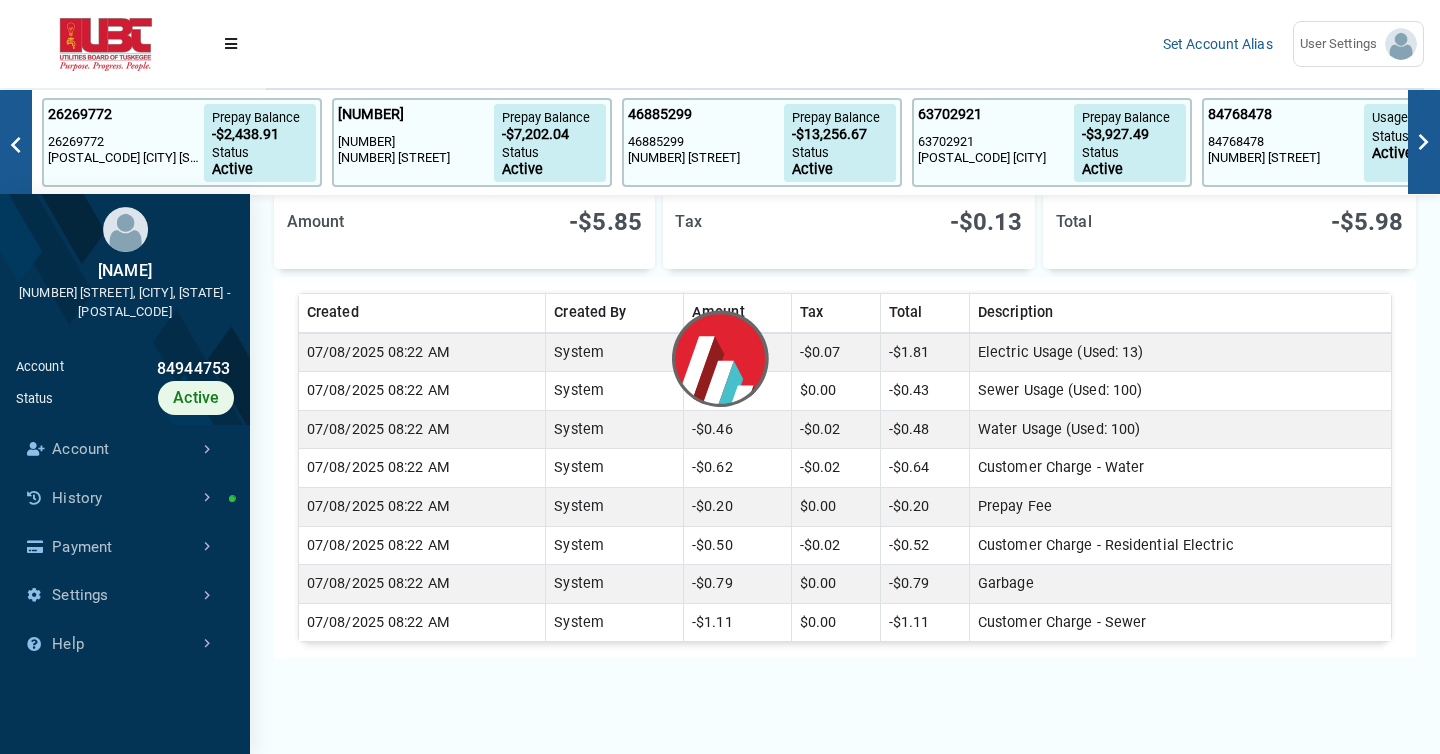 scroll, scrollTop: 9, scrollLeft: 1, axis: both 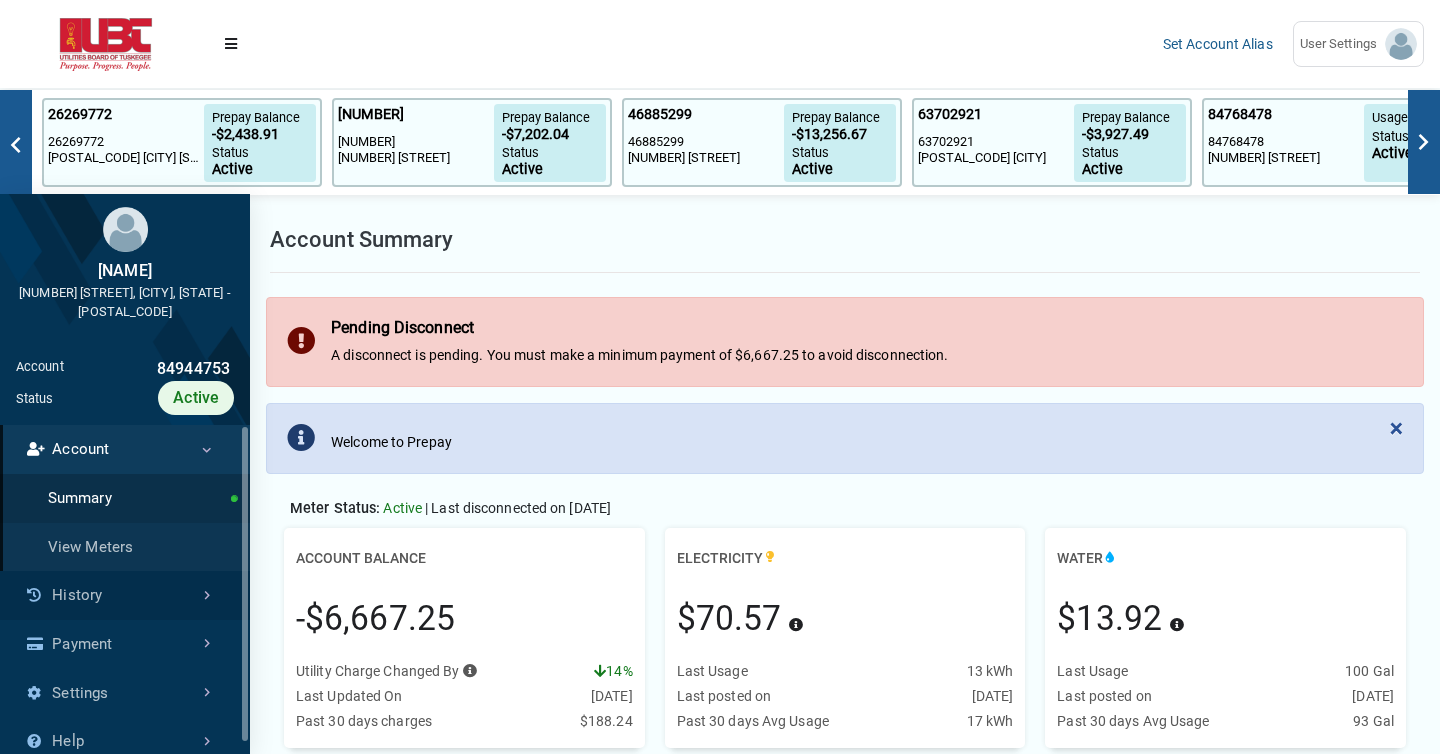 click on "History" at bounding box center [125, 595] 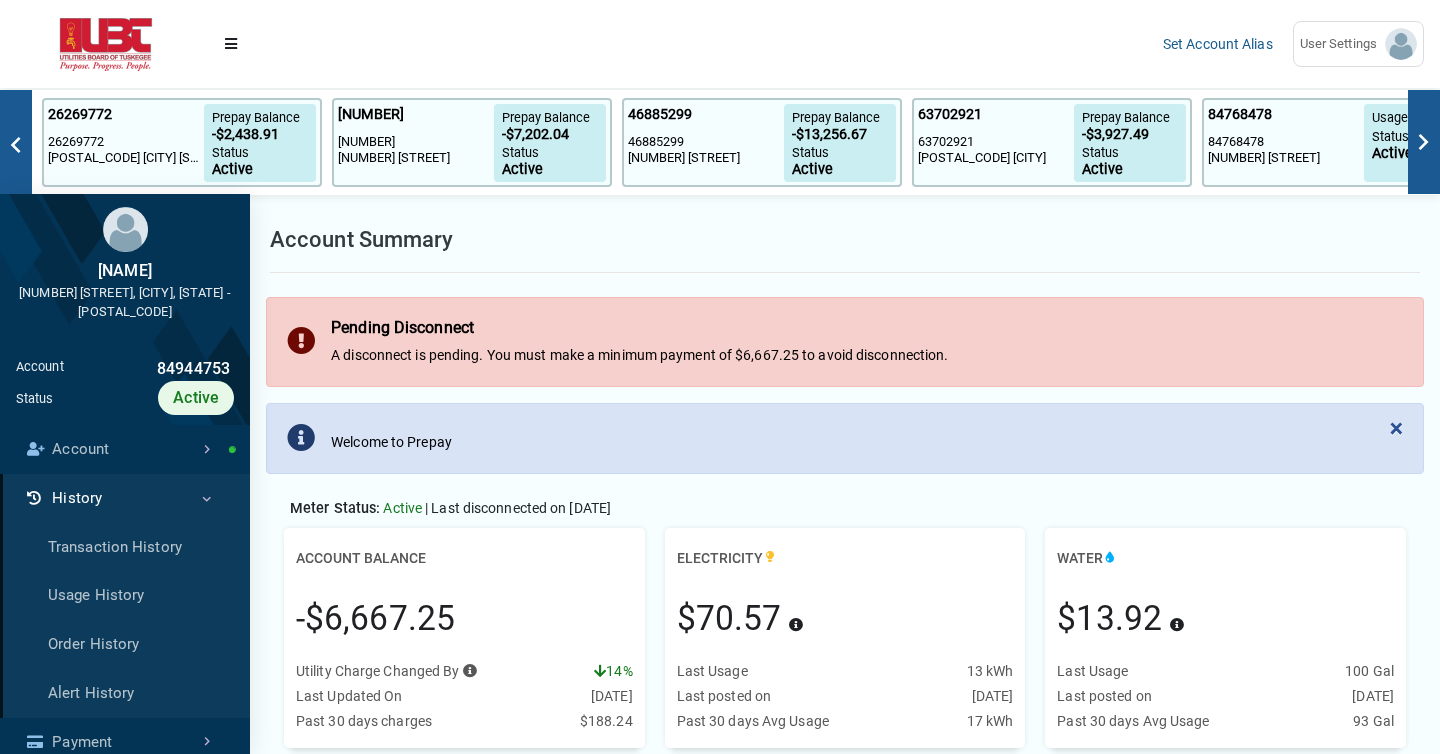 scroll, scrollTop: 5, scrollLeft: 1, axis: both 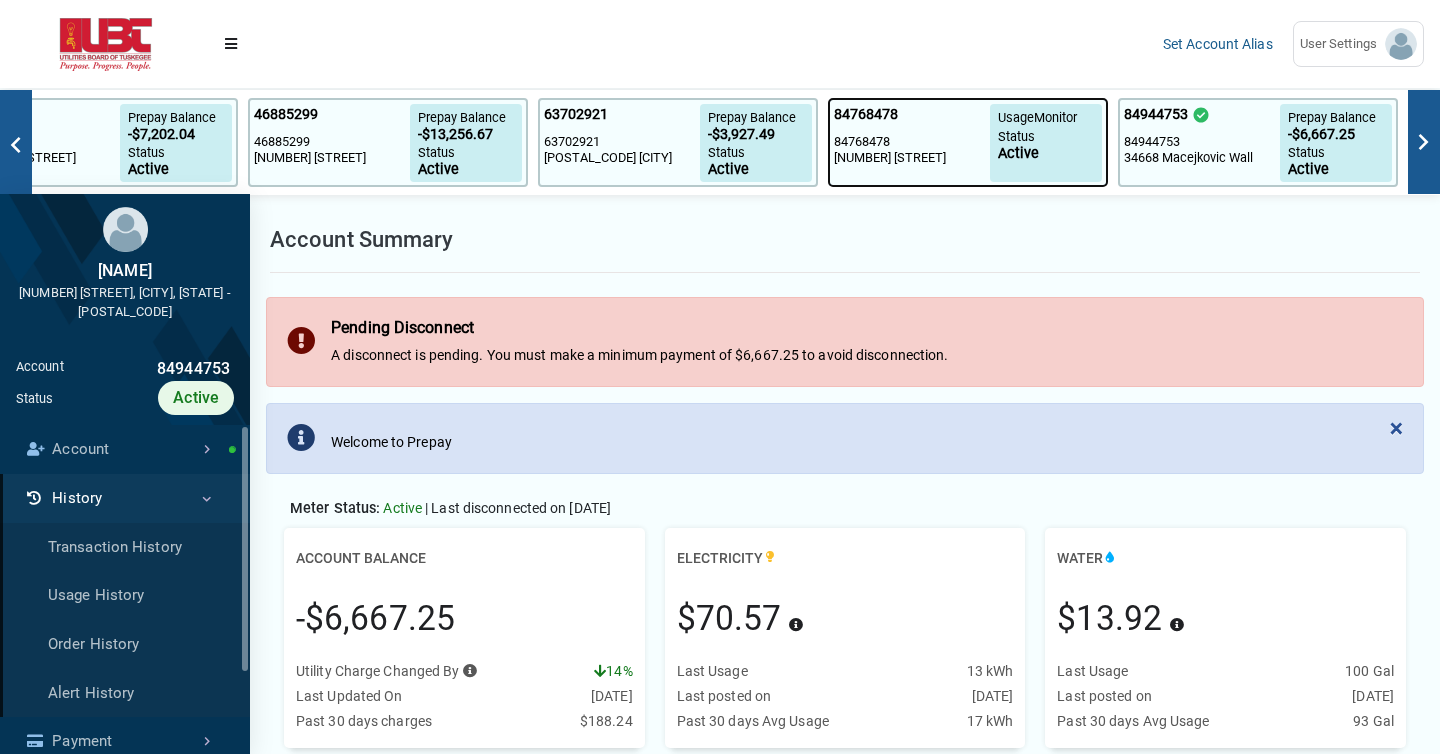 click on "Status" at bounding box center [1046, 136] 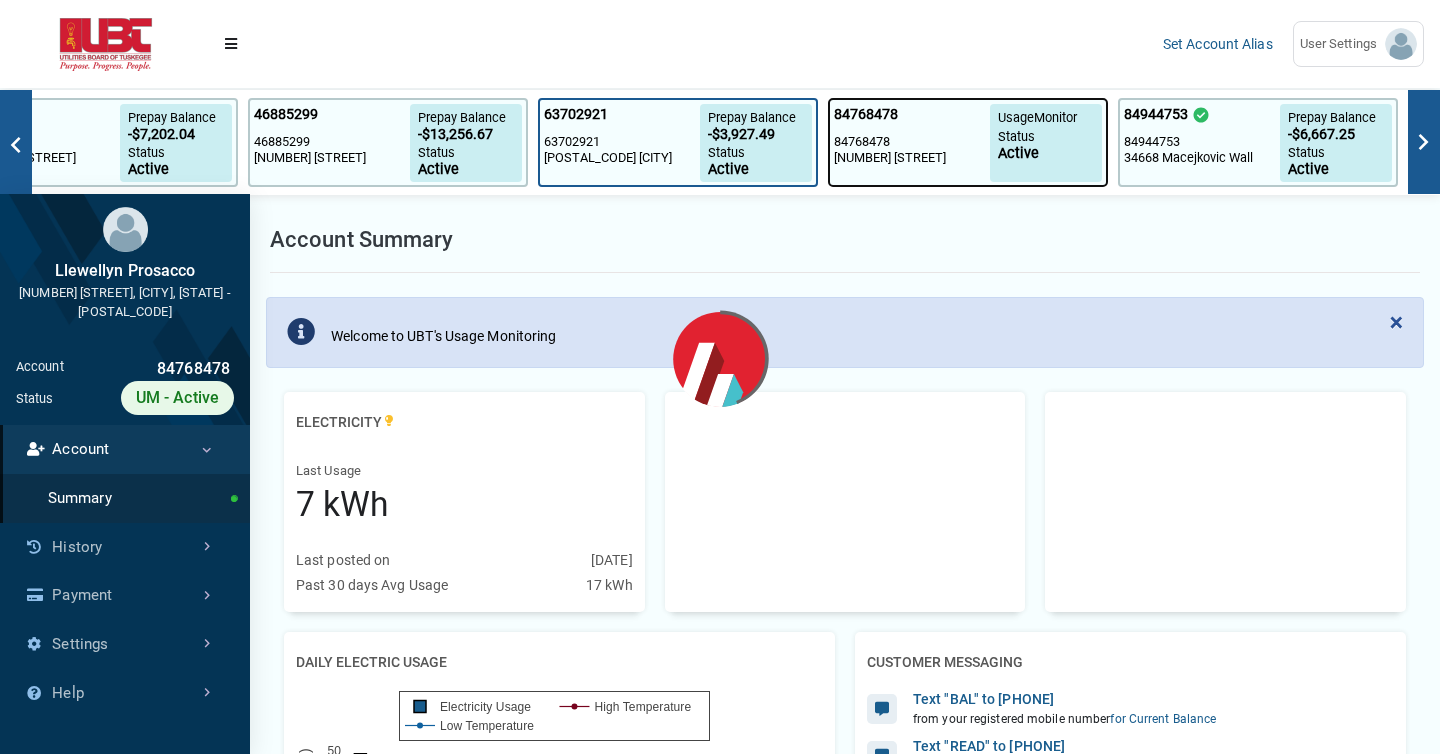 scroll, scrollTop: 9, scrollLeft: 1, axis: both 